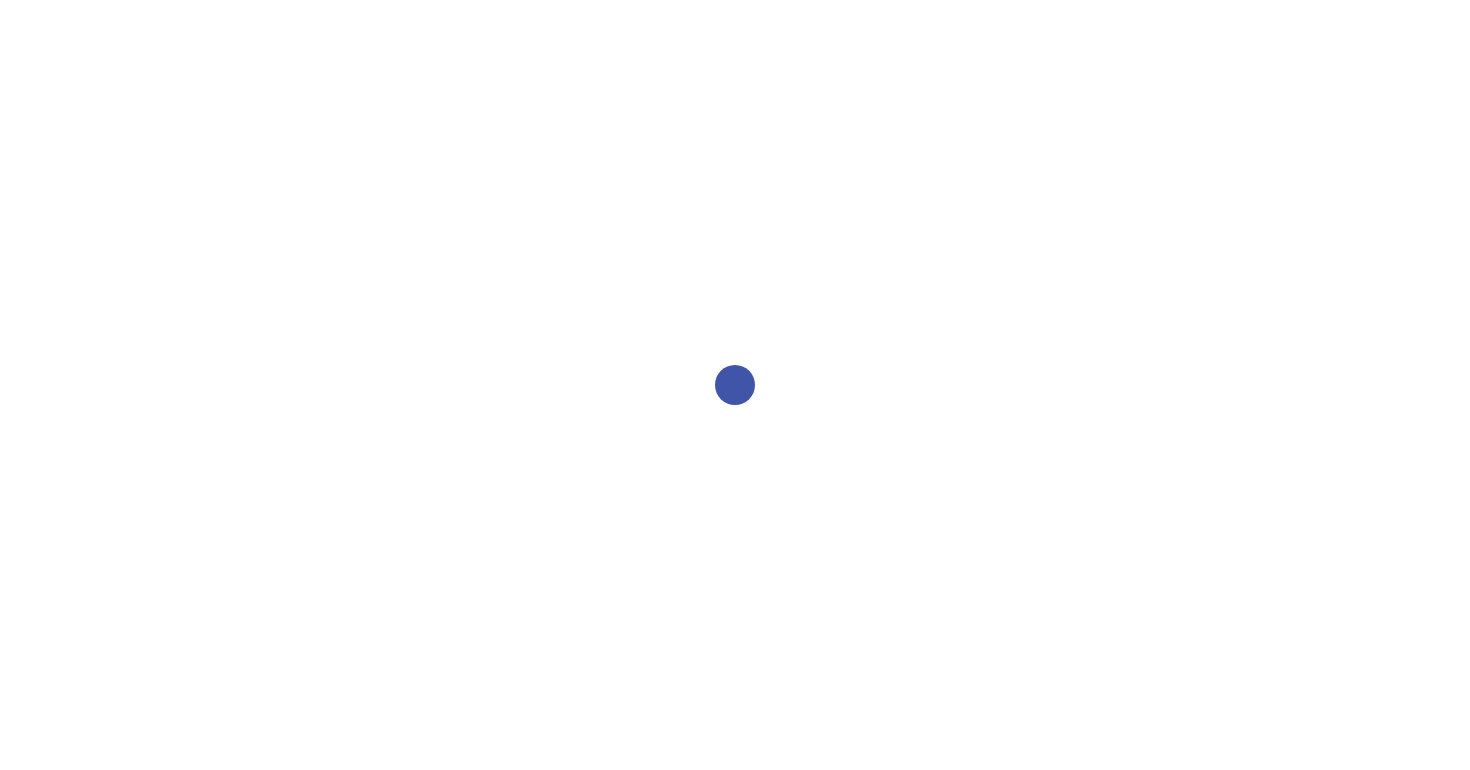scroll, scrollTop: 0, scrollLeft: 0, axis: both 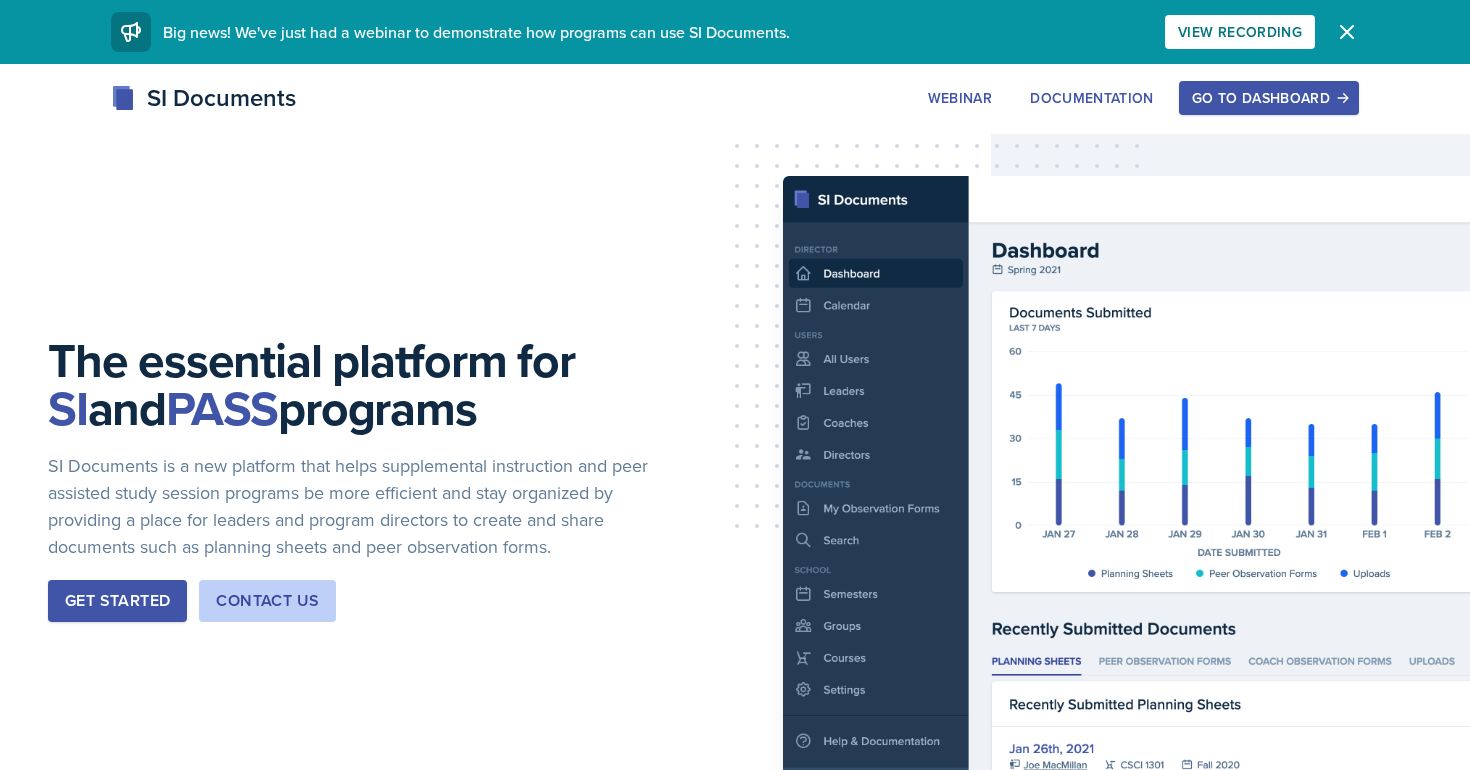 click on "Go to Dashboard" at bounding box center (1269, 98) 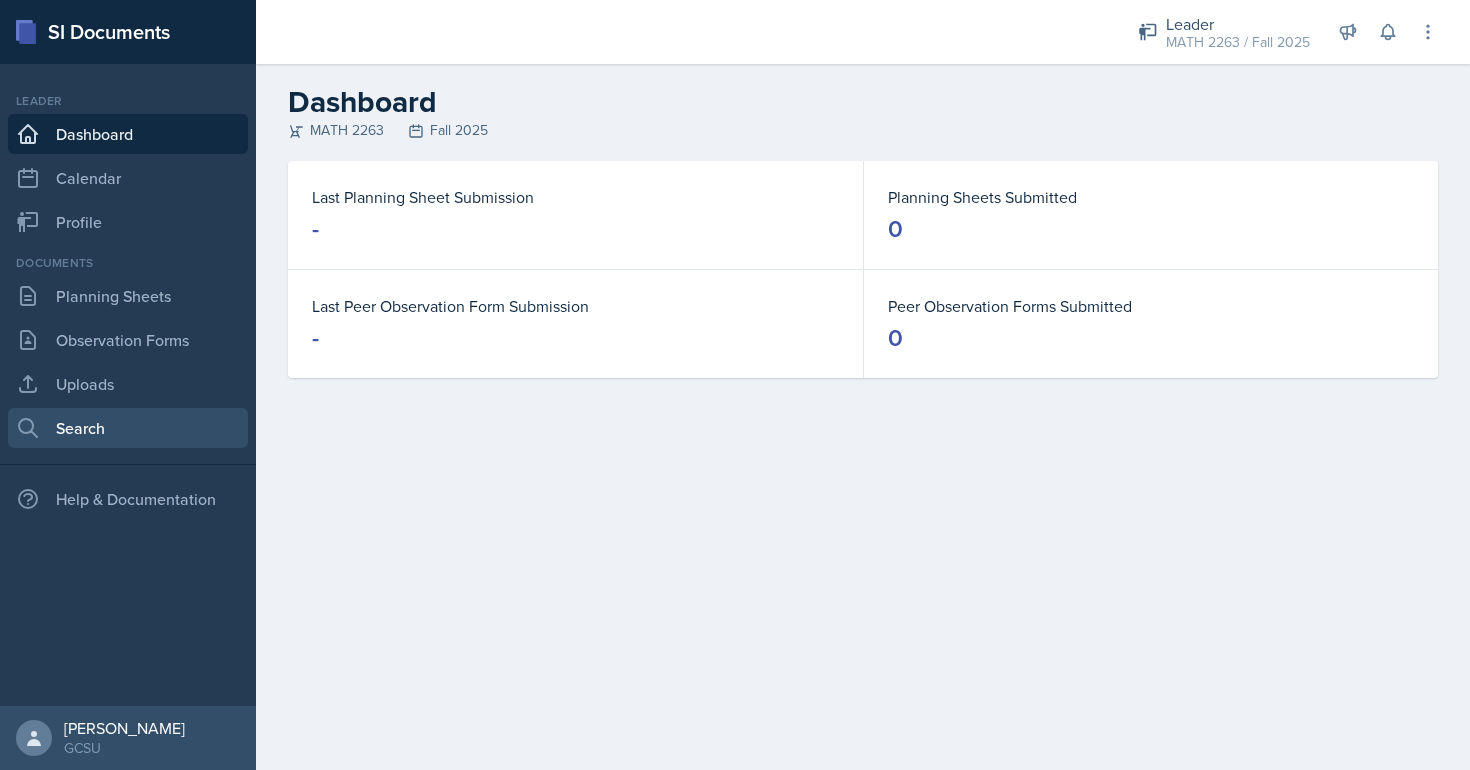 click on "Search" at bounding box center [128, 428] 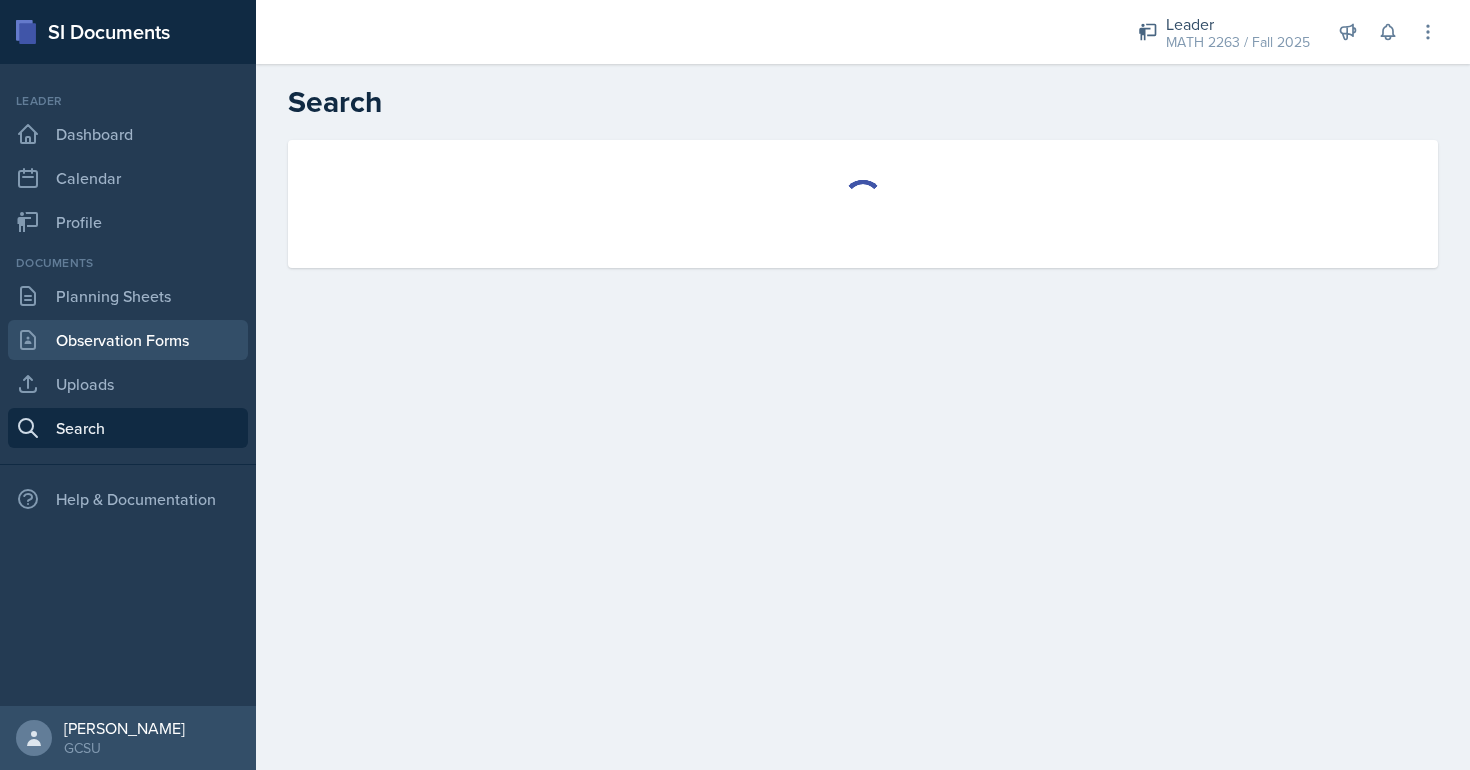 select on "all" 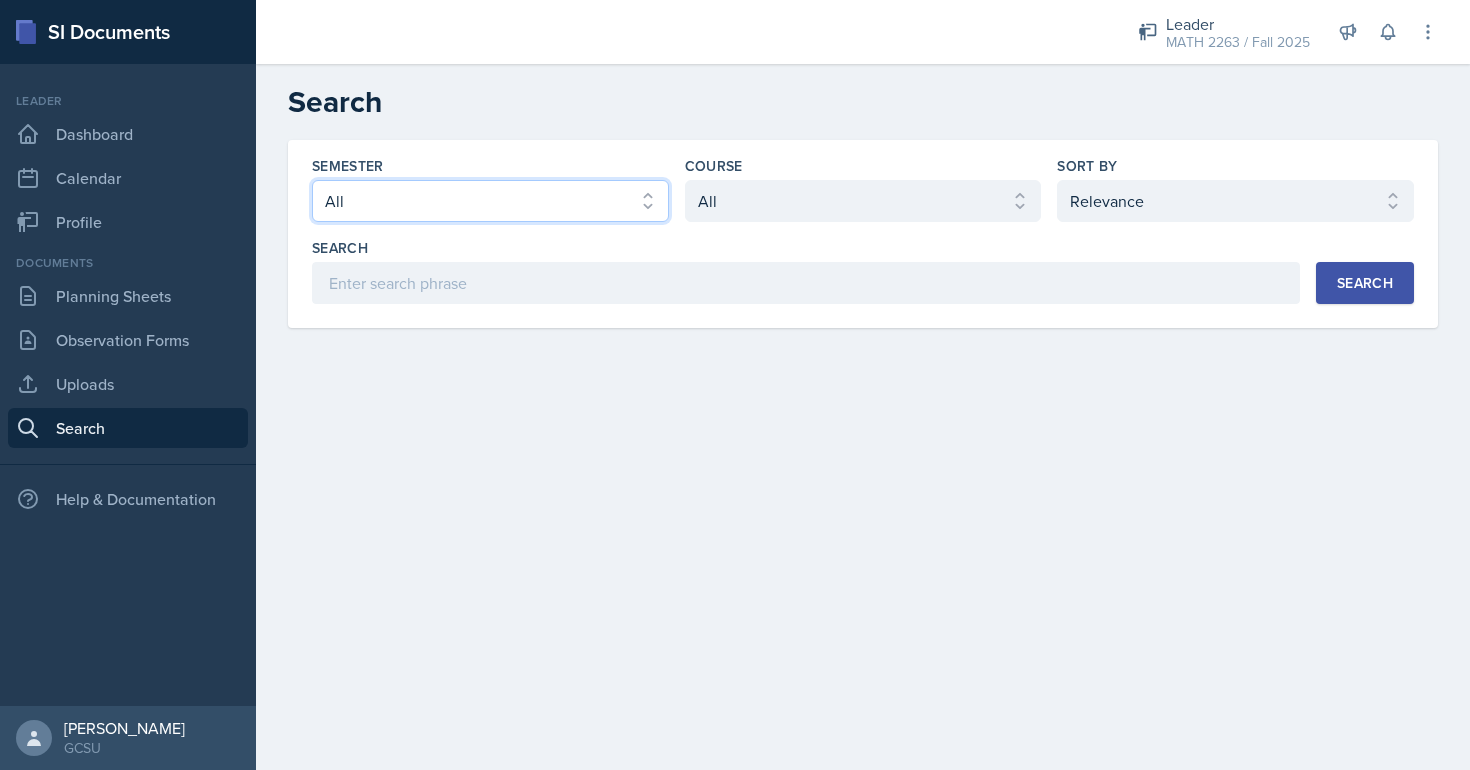 click on "Select semester   All Fall 2025 Spring 2025 Fall 2024 Spring 2024 Fall 2023 Spring 2023 Fall 2022 Spring 2022 Fall 2021 Spring 2021 Fall 2020 Spring 2020 Fall 2019 Spring 2019 Fall 2018 Spring 2018 Fall 2017 Spring 2017" at bounding box center [490, 201] 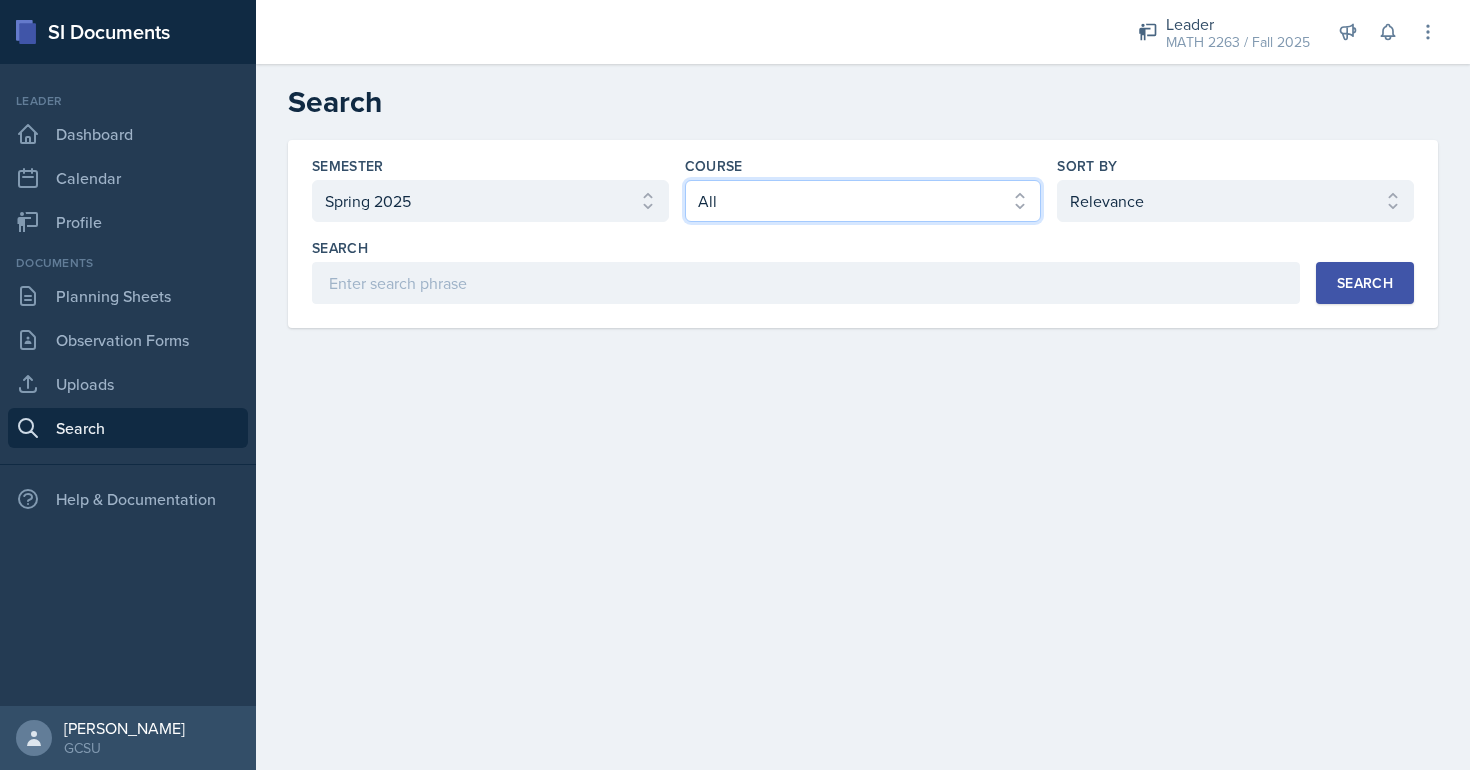 click on "Select course   All ACCT 3101 ACCT 3102 ASTR 1000 BIOL 1100 BIOL 1107 BIOL 1108 BIOL 1120 BIOL 2100 BIOL 2160 BIOL 2170 BIOL 2251K BIOL 2252K BIOL 2800 CHEM 1151 CHEM 1152 CHEM 1211 CHEM 1212 CHEM 1311 CHEM 1312 CHEM 3361 CHEM 3362 CSCI 1301 CSCI 1302 ECON 2100 ECON 2105 ECON 2106 ECON 3800 ENSC 1000 ENSC 1000 FINC 3131 FINC 3132 FREN 1002 FREN 2001 GC1Y GEOL 1121 ISCI 2002 KINS 2200 KINS 3101 KINS 3203 MATH 1001 MATH 1113 MATH 1260 MATH 1261 MATH 1262 MATH 1401 MATH 2263 MATH 2600 MGMT 3101 NURS 3440 NURS 4580 New Coaches PHYS 1111 PHYS 1112 PHYS 2211 PHYS 2212 PHYS 3001 POLS 4000 PSYC 2700 PSYC 2800 SPAN 1002 SPAN 2001" at bounding box center [863, 201] 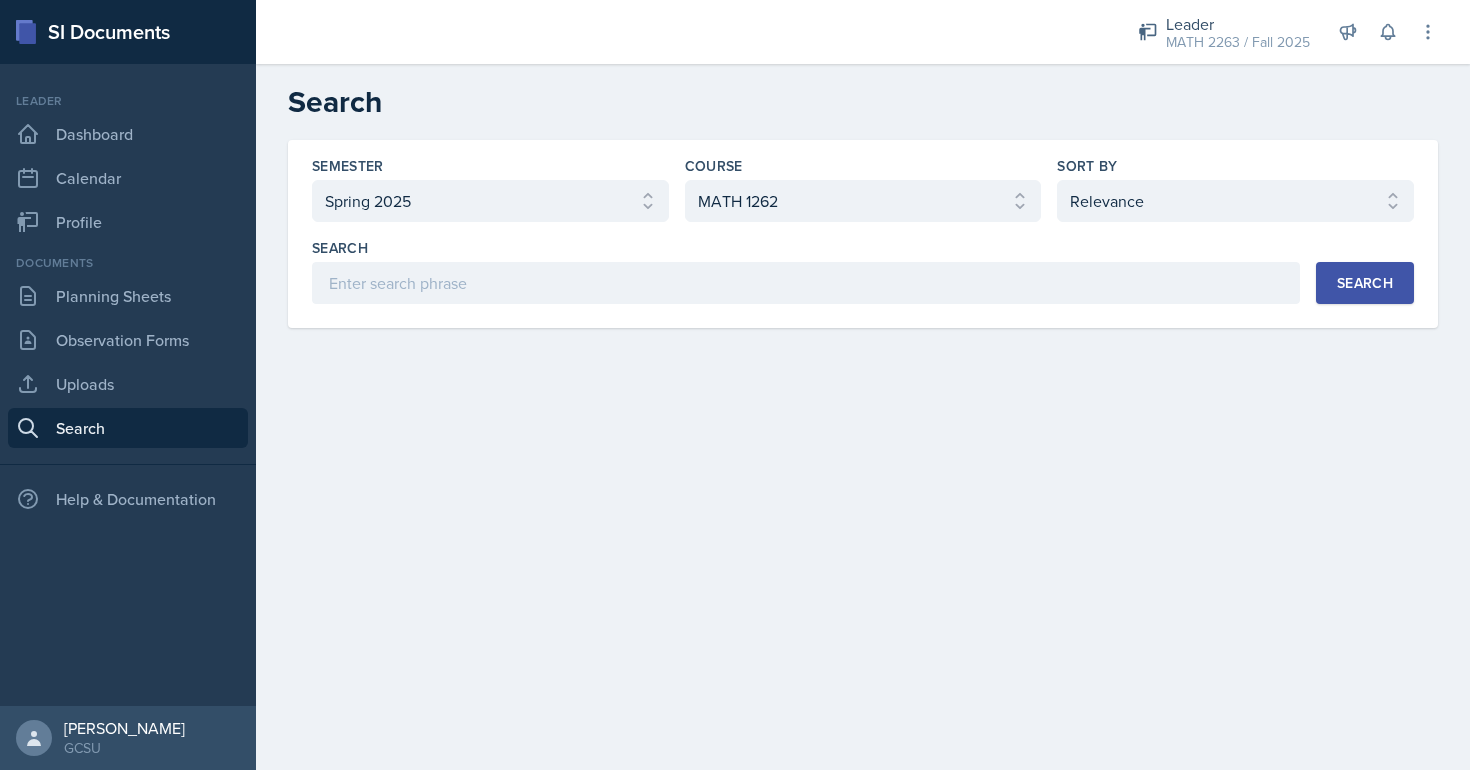 click on "Search" at bounding box center [1365, 283] 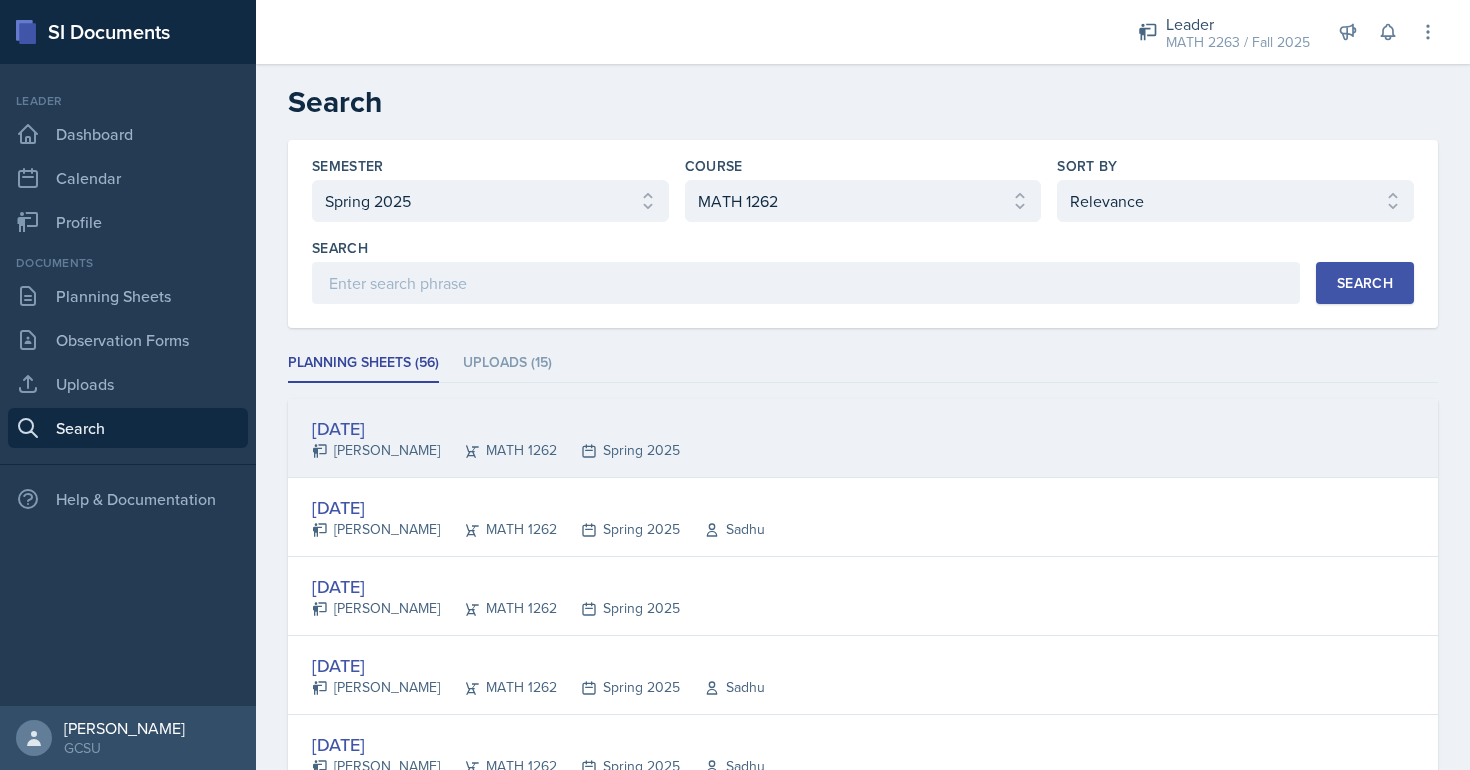 scroll, scrollTop: 202, scrollLeft: 0, axis: vertical 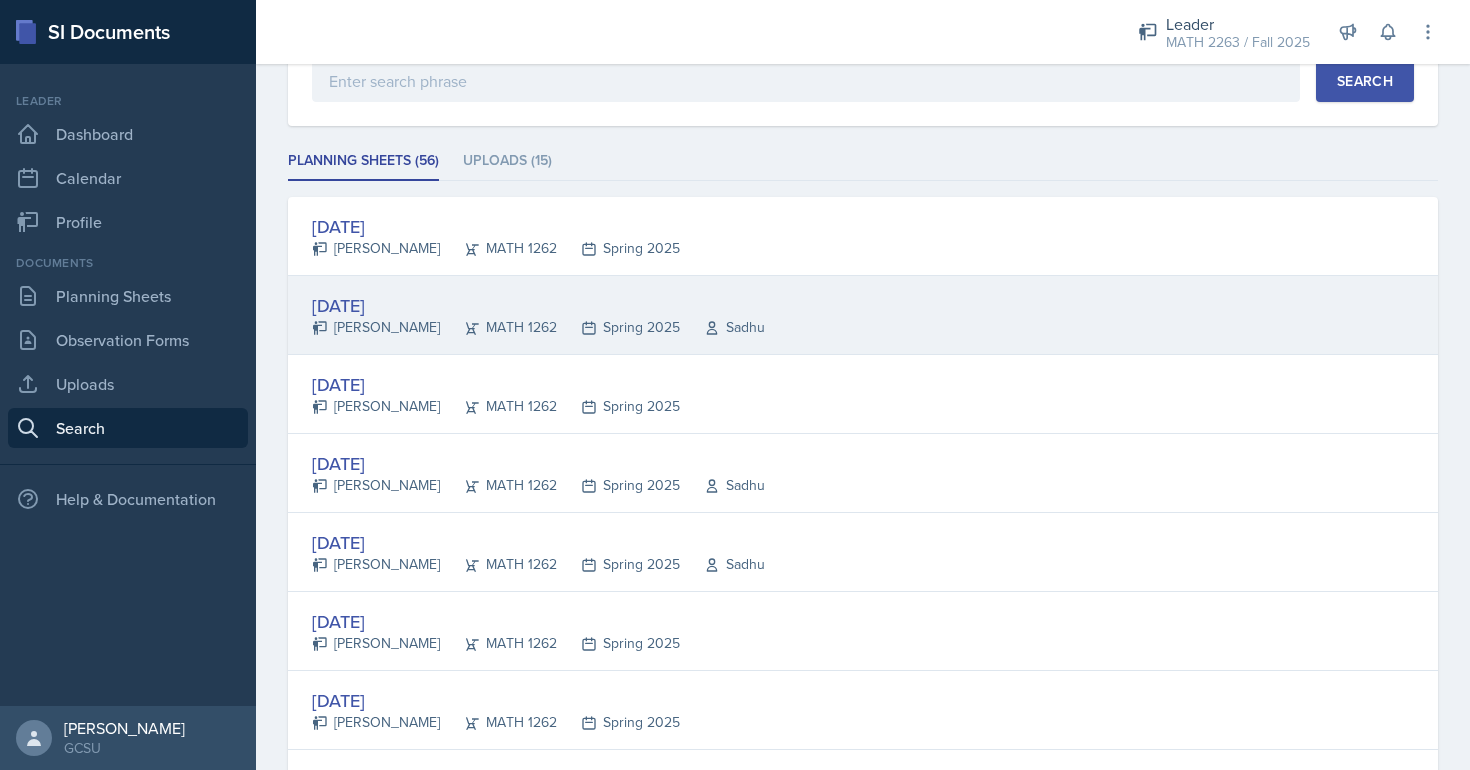 click on "[DATE]" at bounding box center (538, 305) 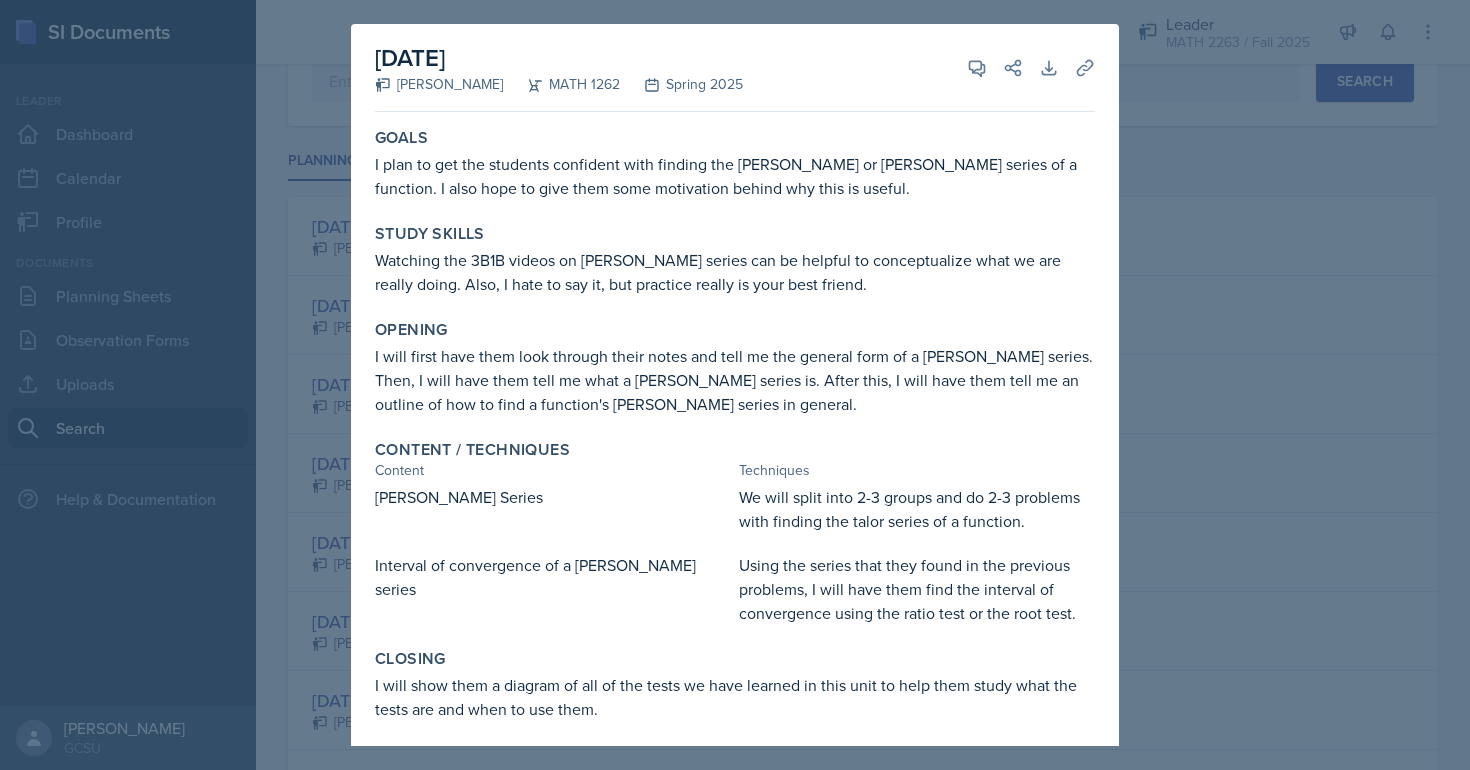 click at bounding box center [735, 385] 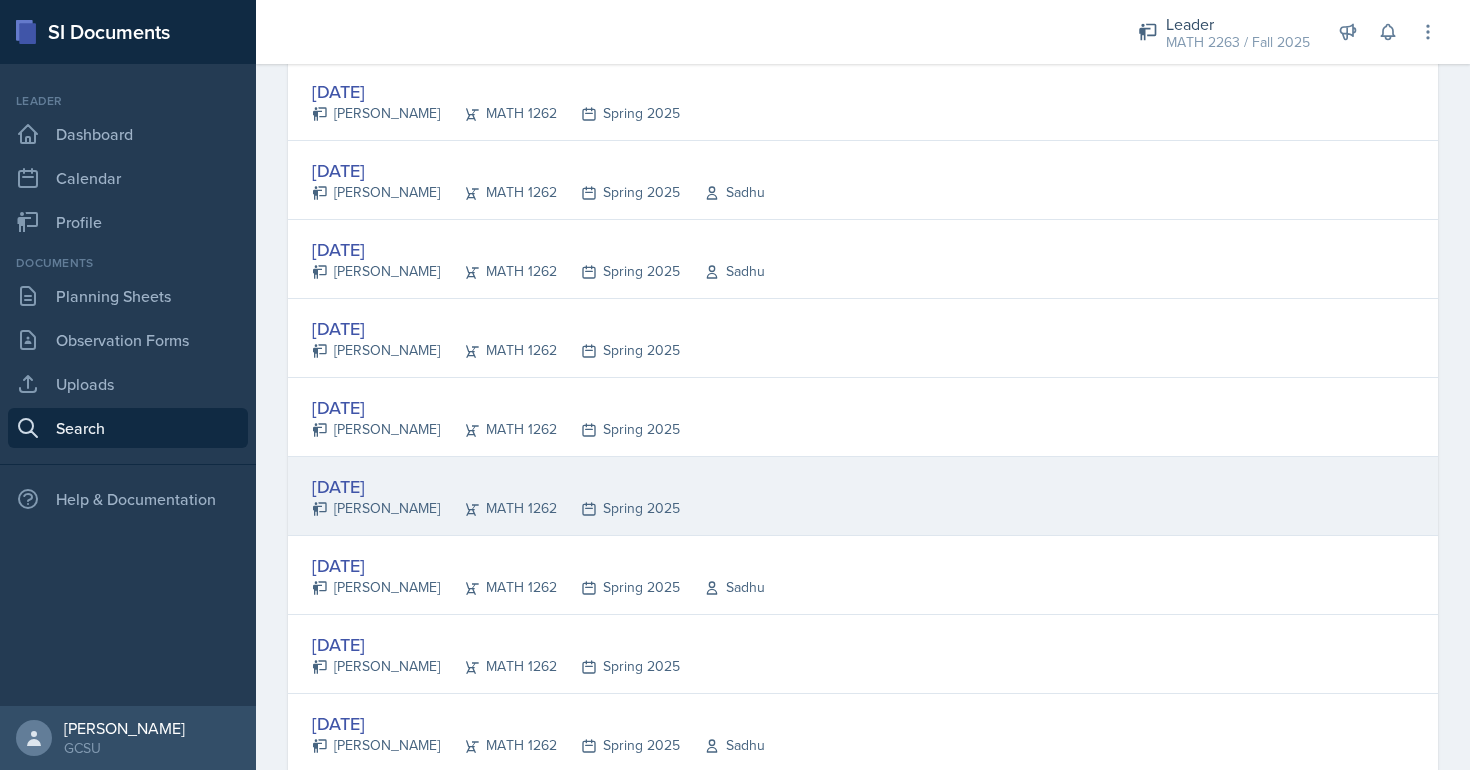 scroll, scrollTop: 574, scrollLeft: 0, axis: vertical 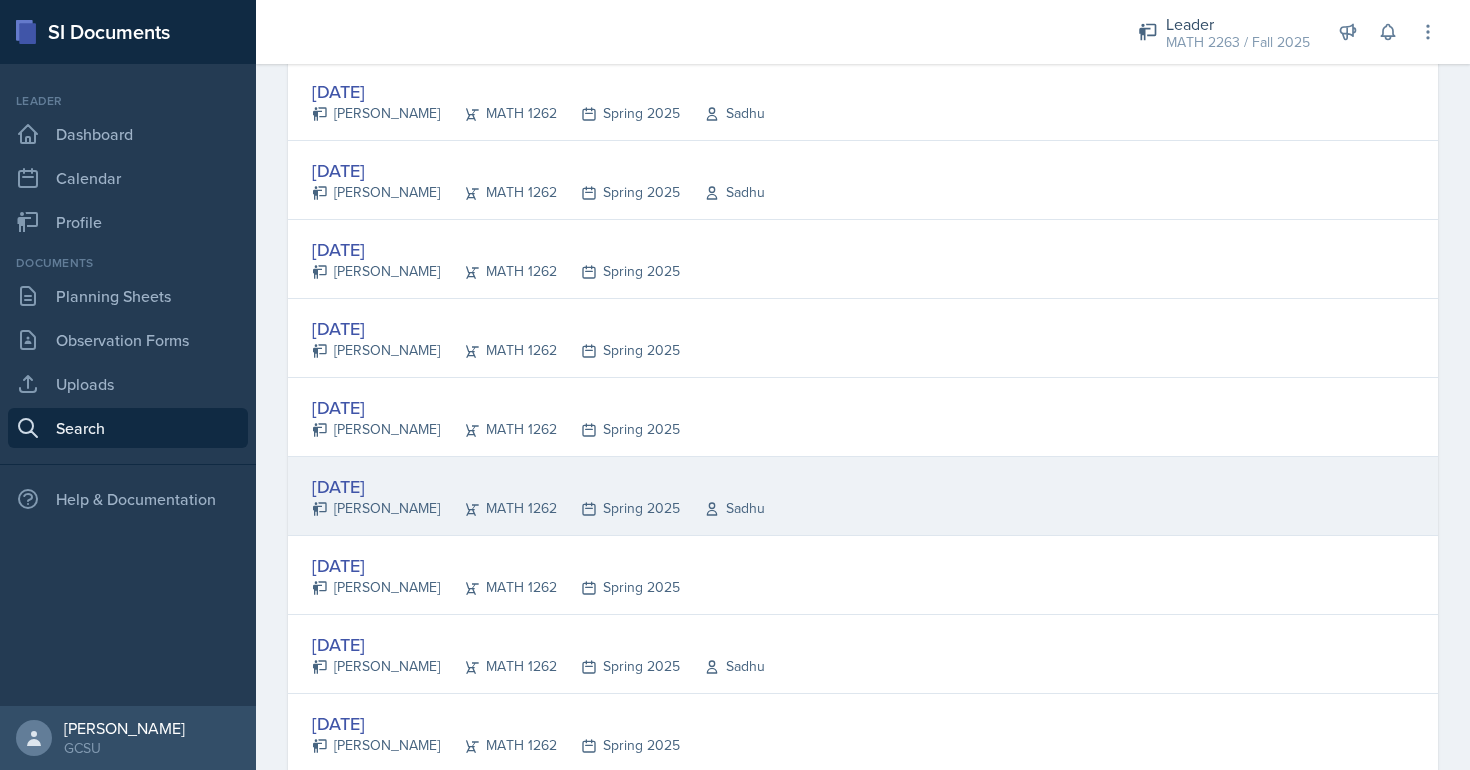 click on "[DATE]" at bounding box center (538, 486) 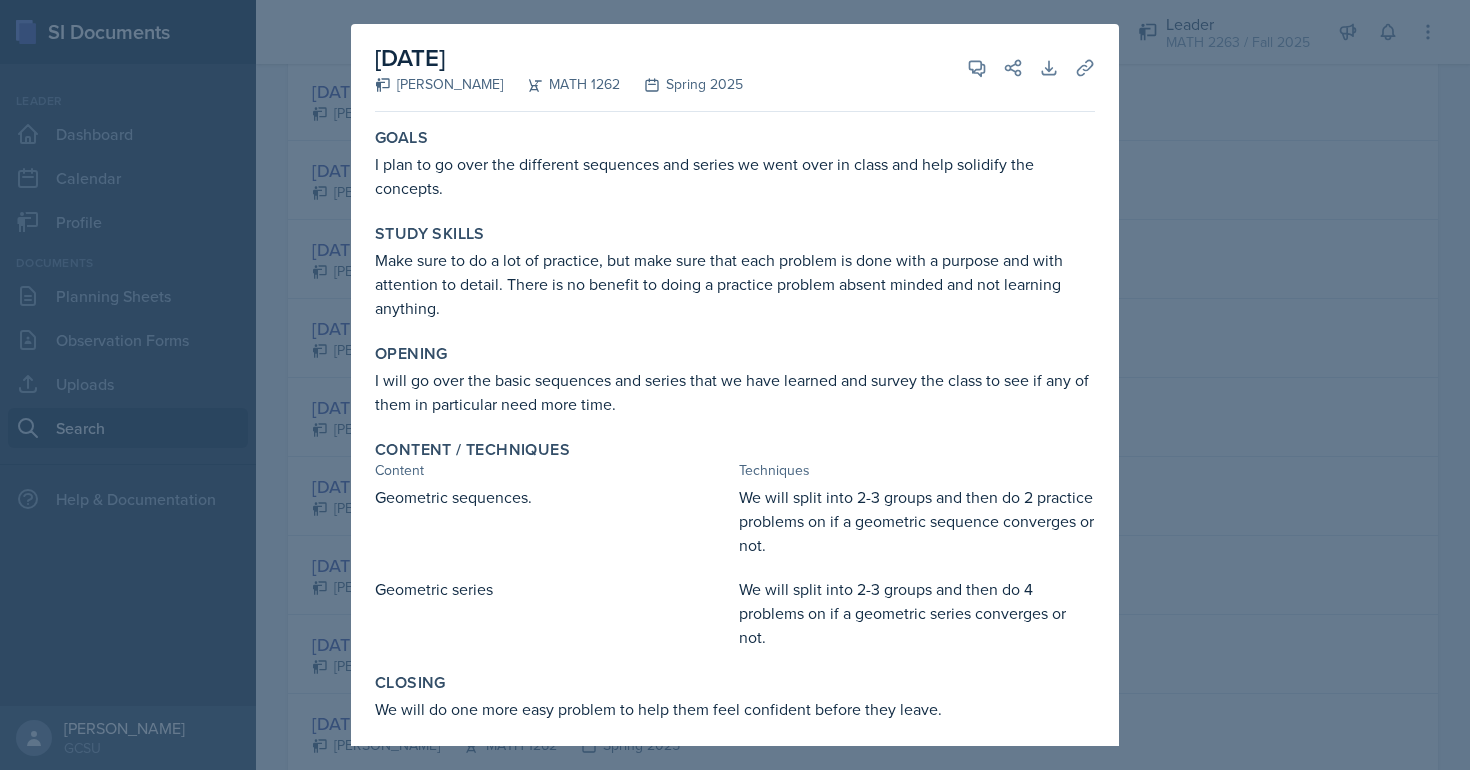 scroll, scrollTop: 55, scrollLeft: 0, axis: vertical 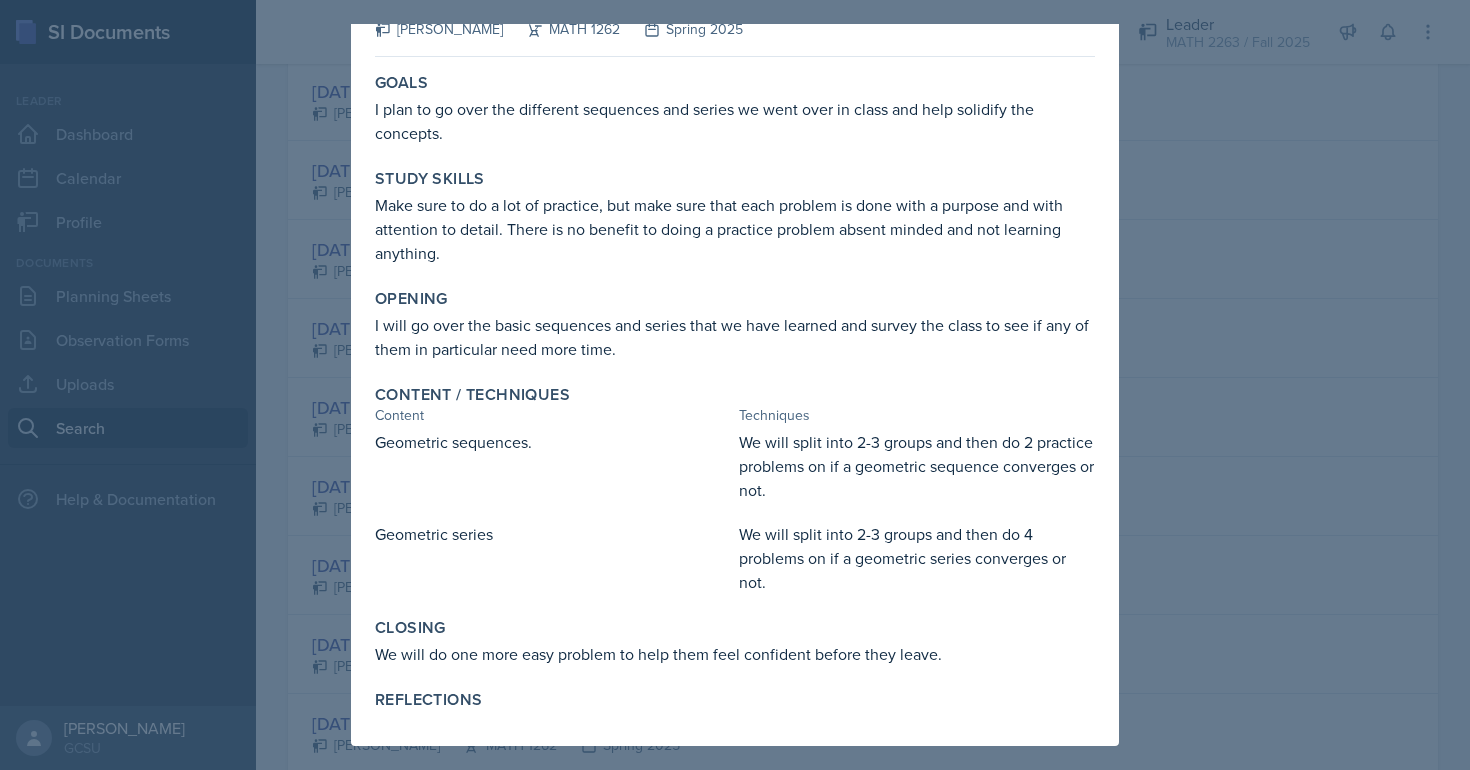 click at bounding box center (735, 385) 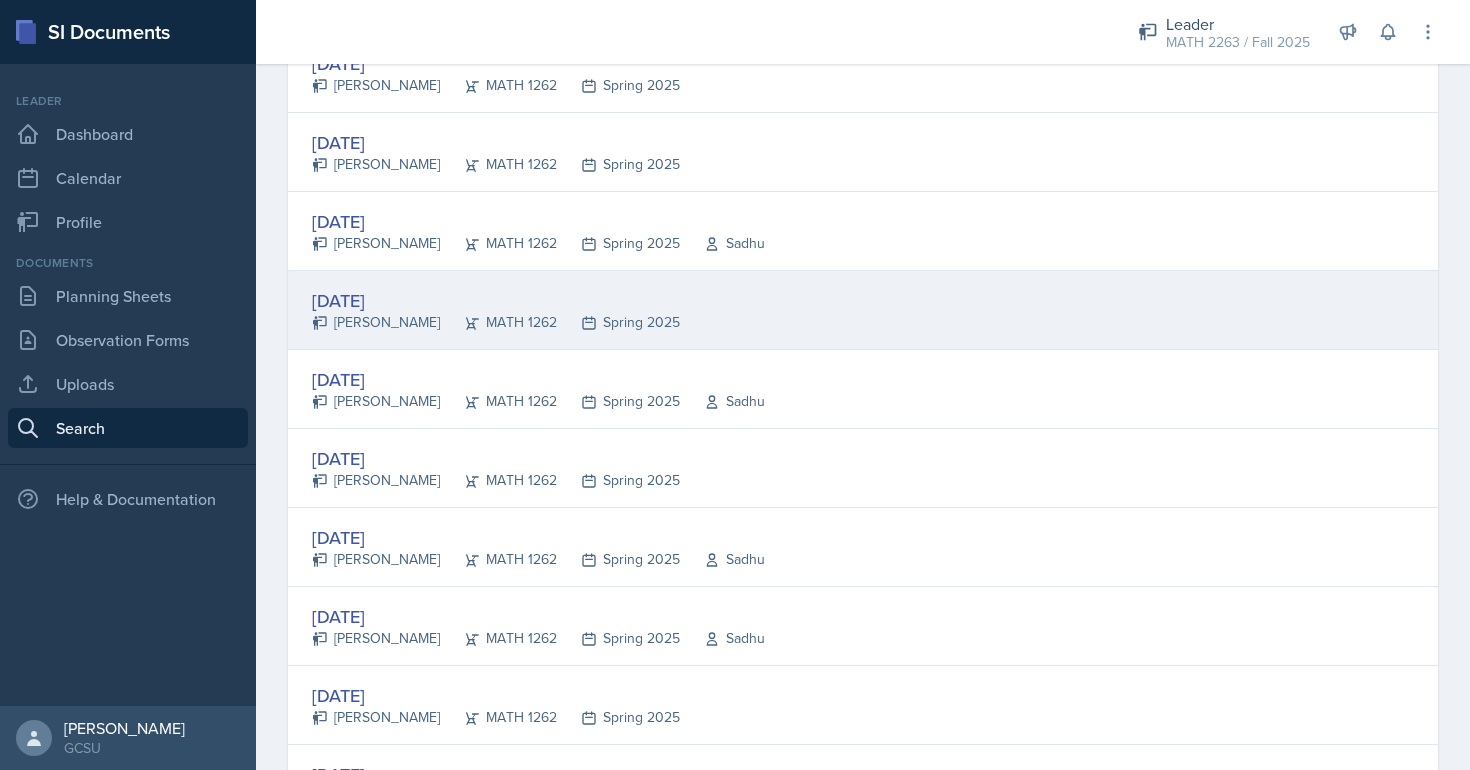 scroll, scrollTop: 874, scrollLeft: 0, axis: vertical 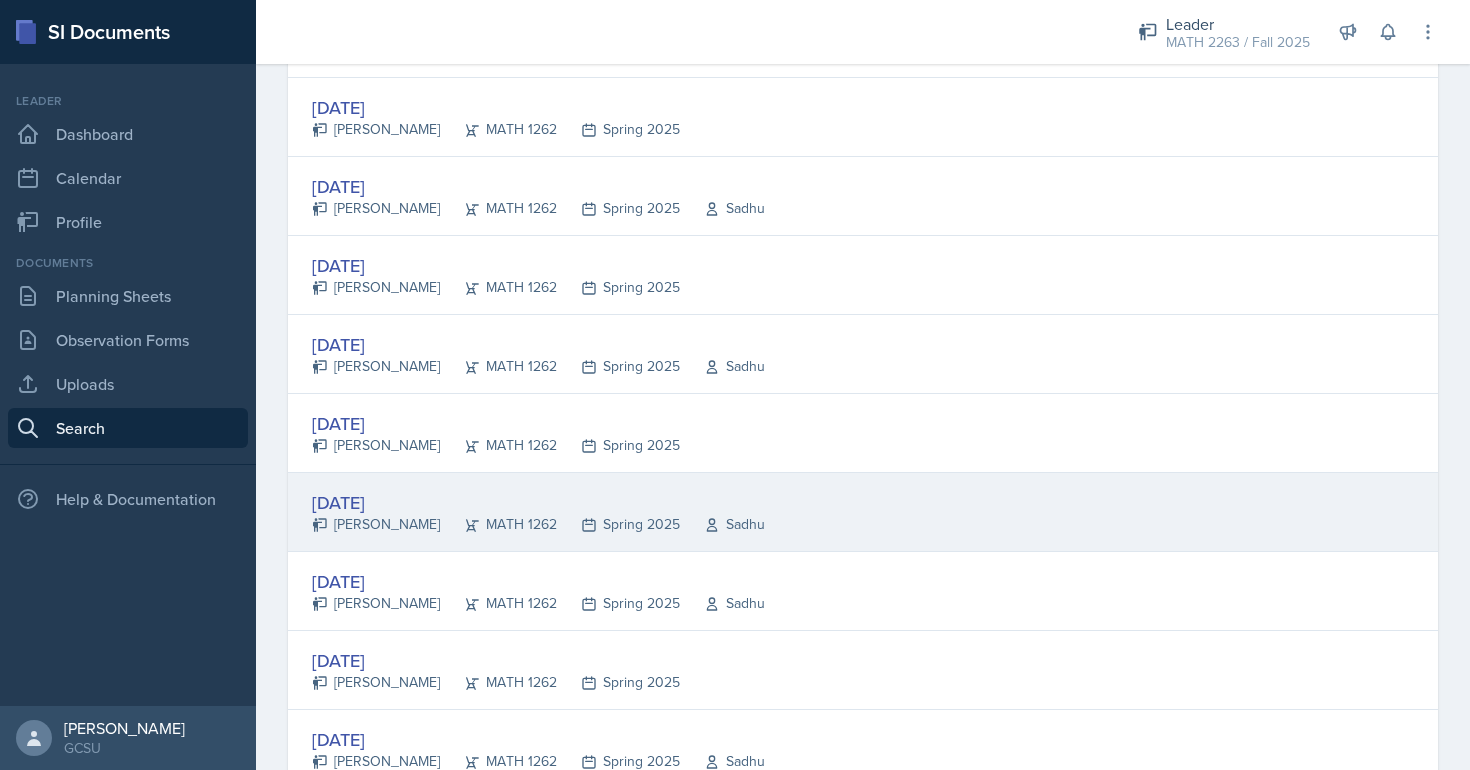 click on "[DATE]" at bounding box center (538, 502) 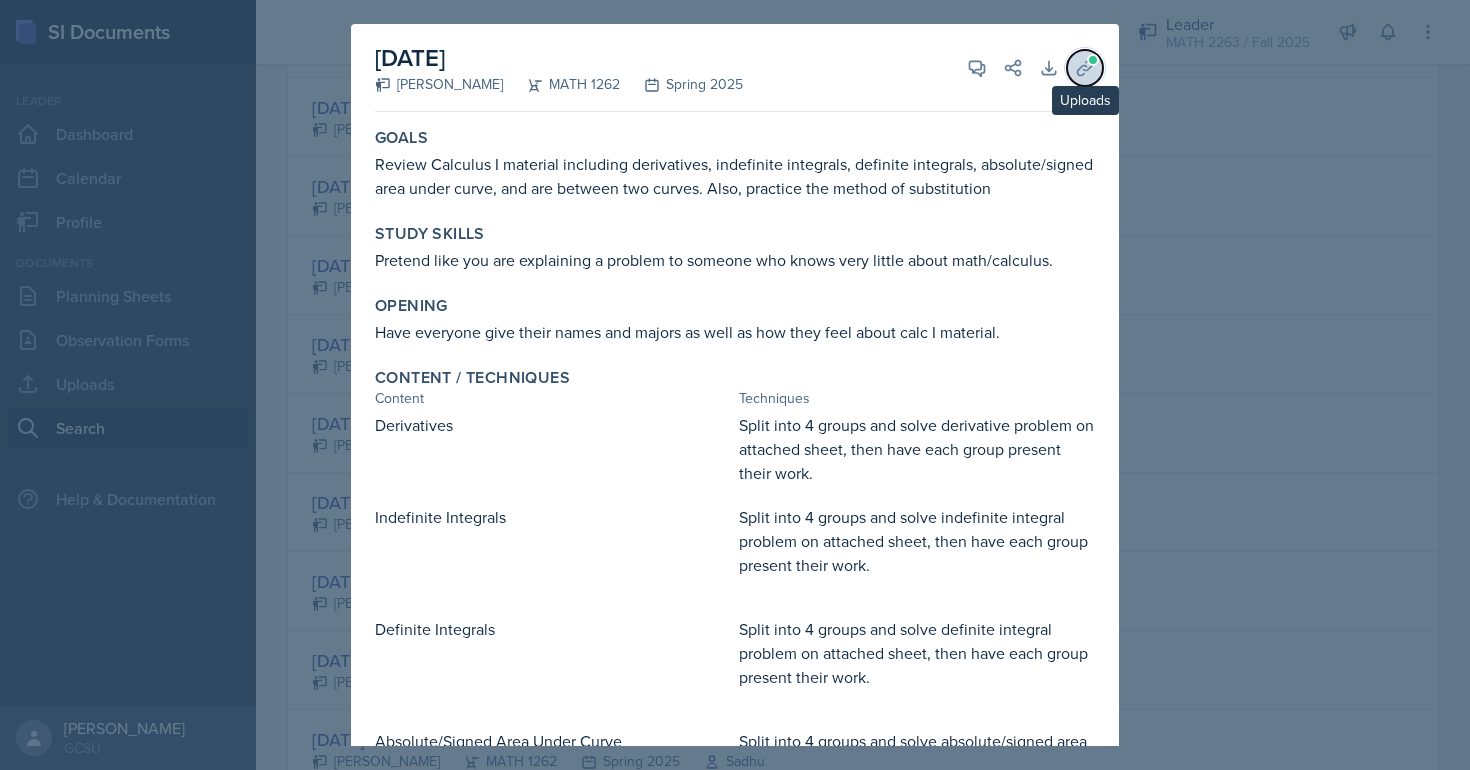 click 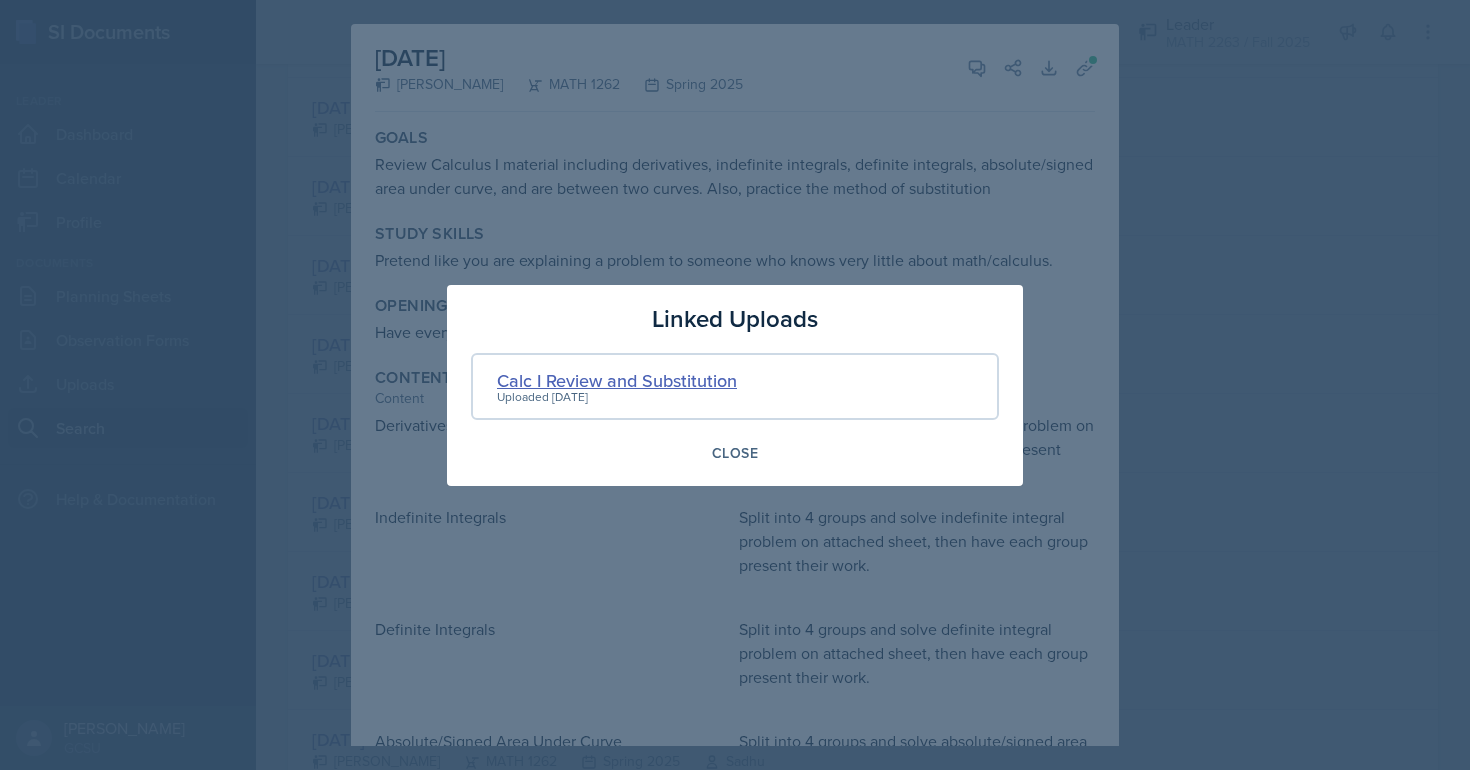 click on "Calc I Review and Substitution" at bounding box center [617, 380] 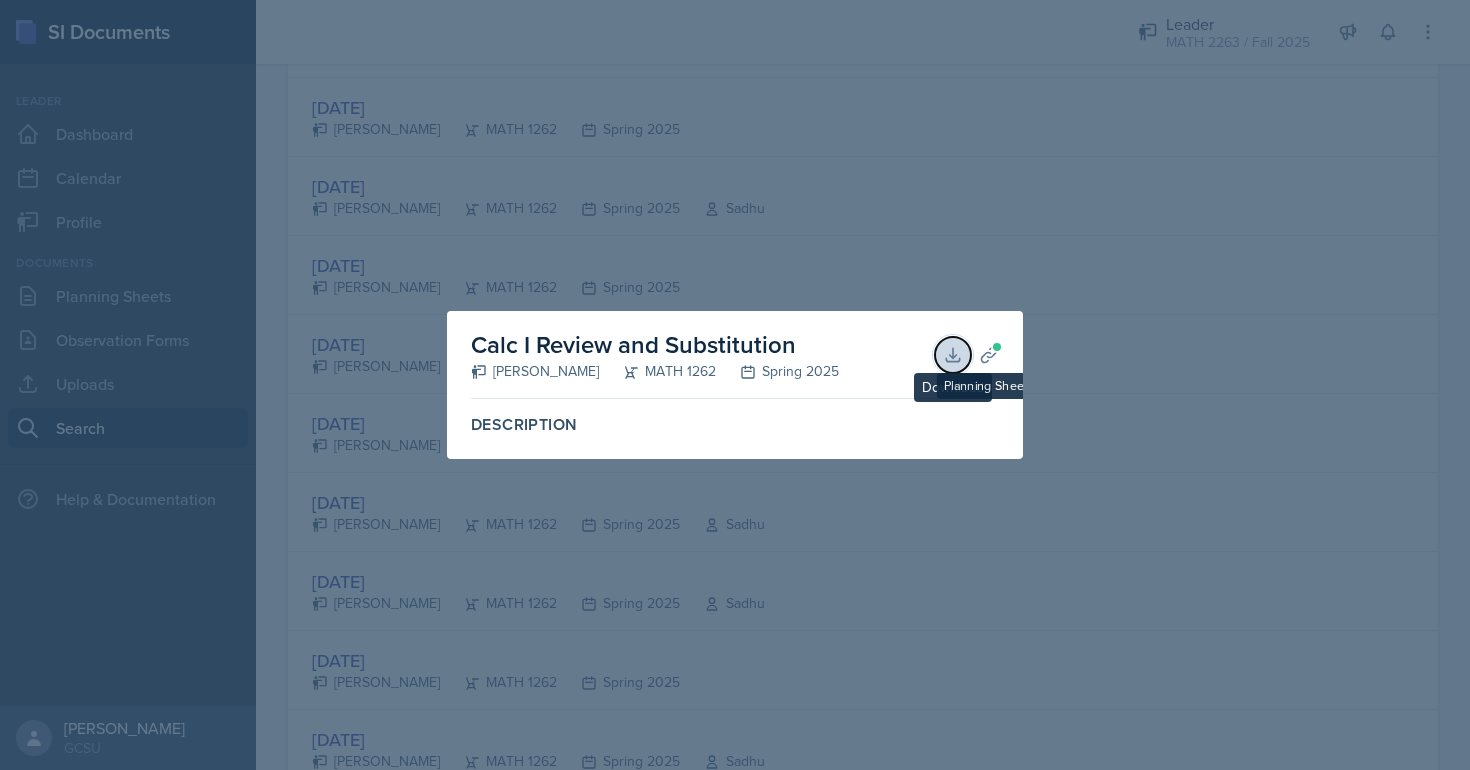 click on "Download" at bounding box center [953, 355] 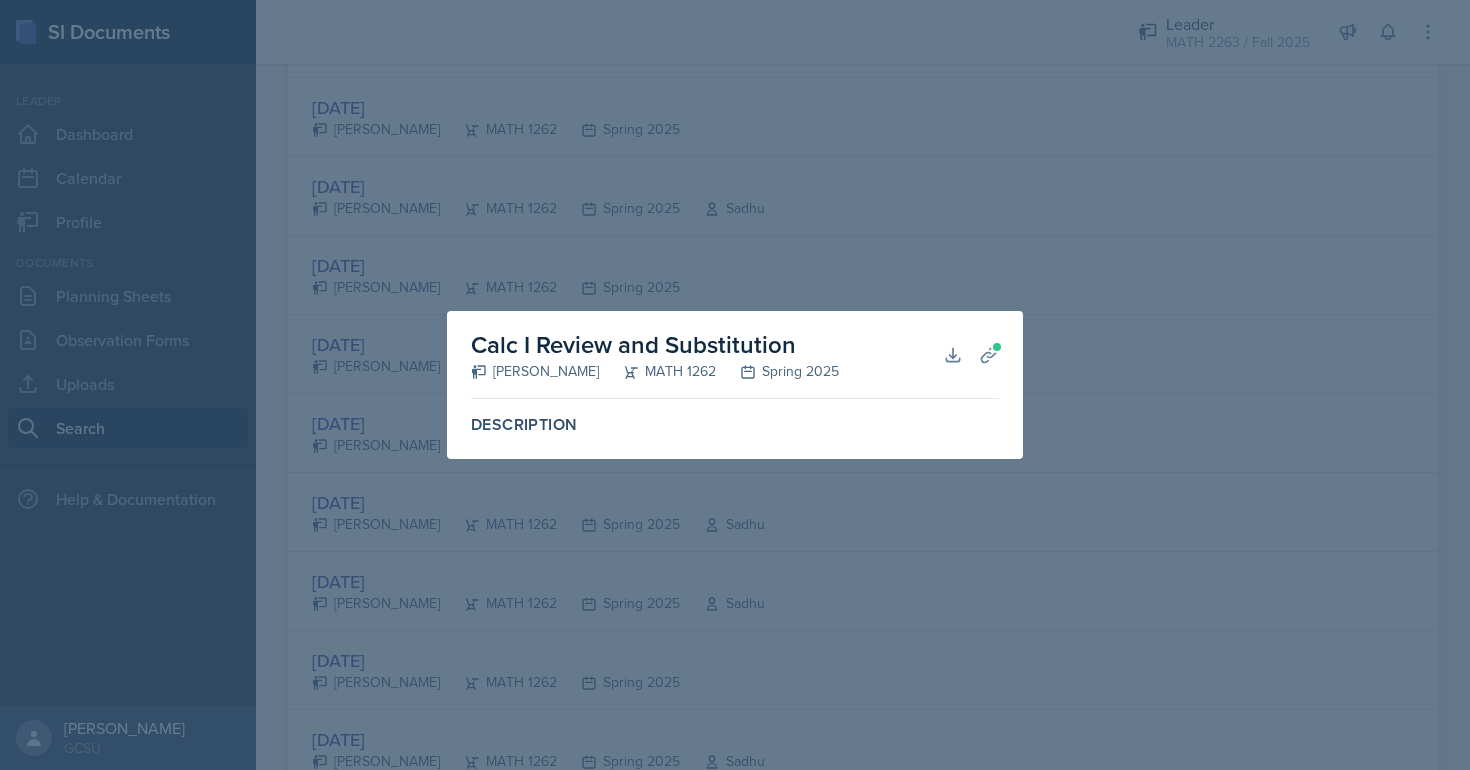 click at bounding box center (735, 385) 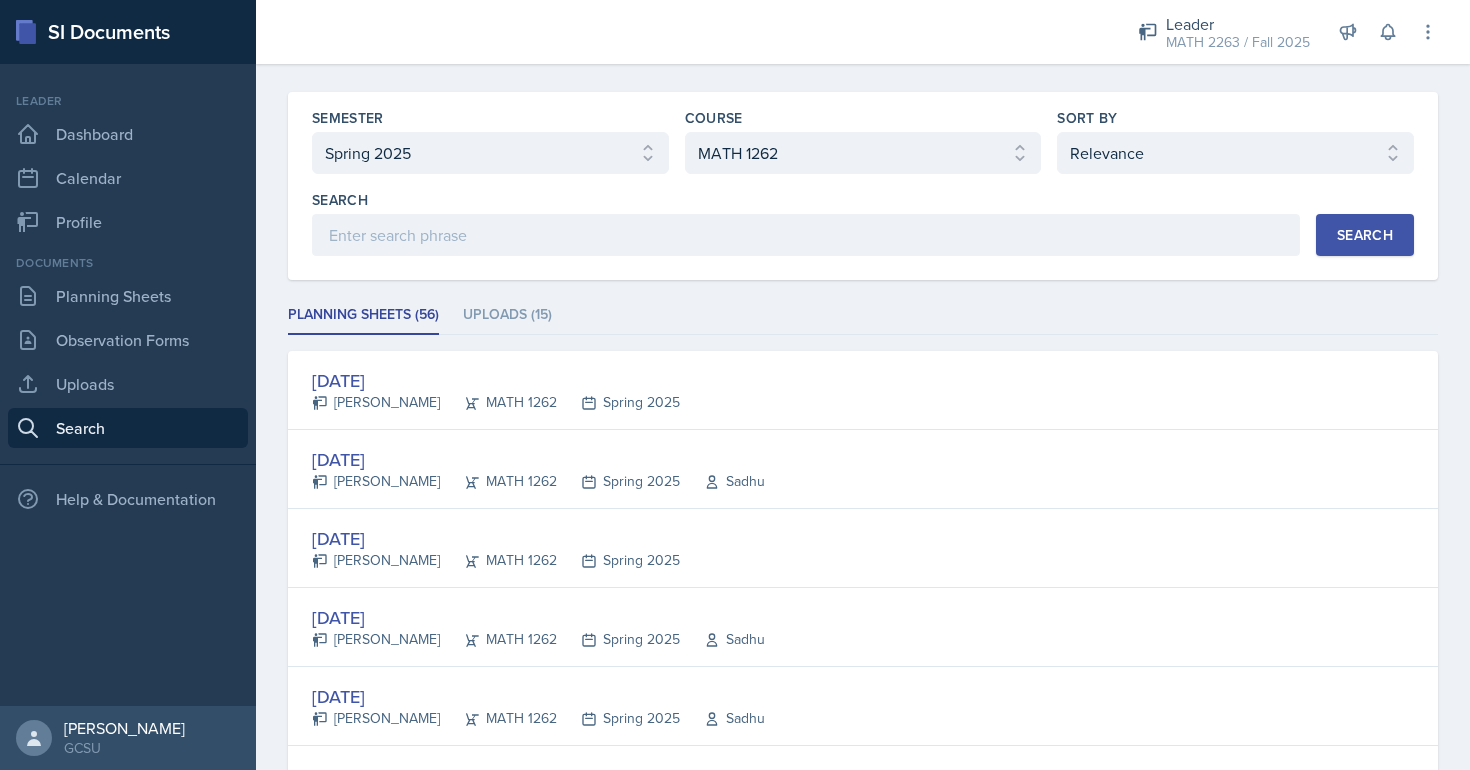 scroll, scrollTop: 0, scrollLeft: 0, axis: both 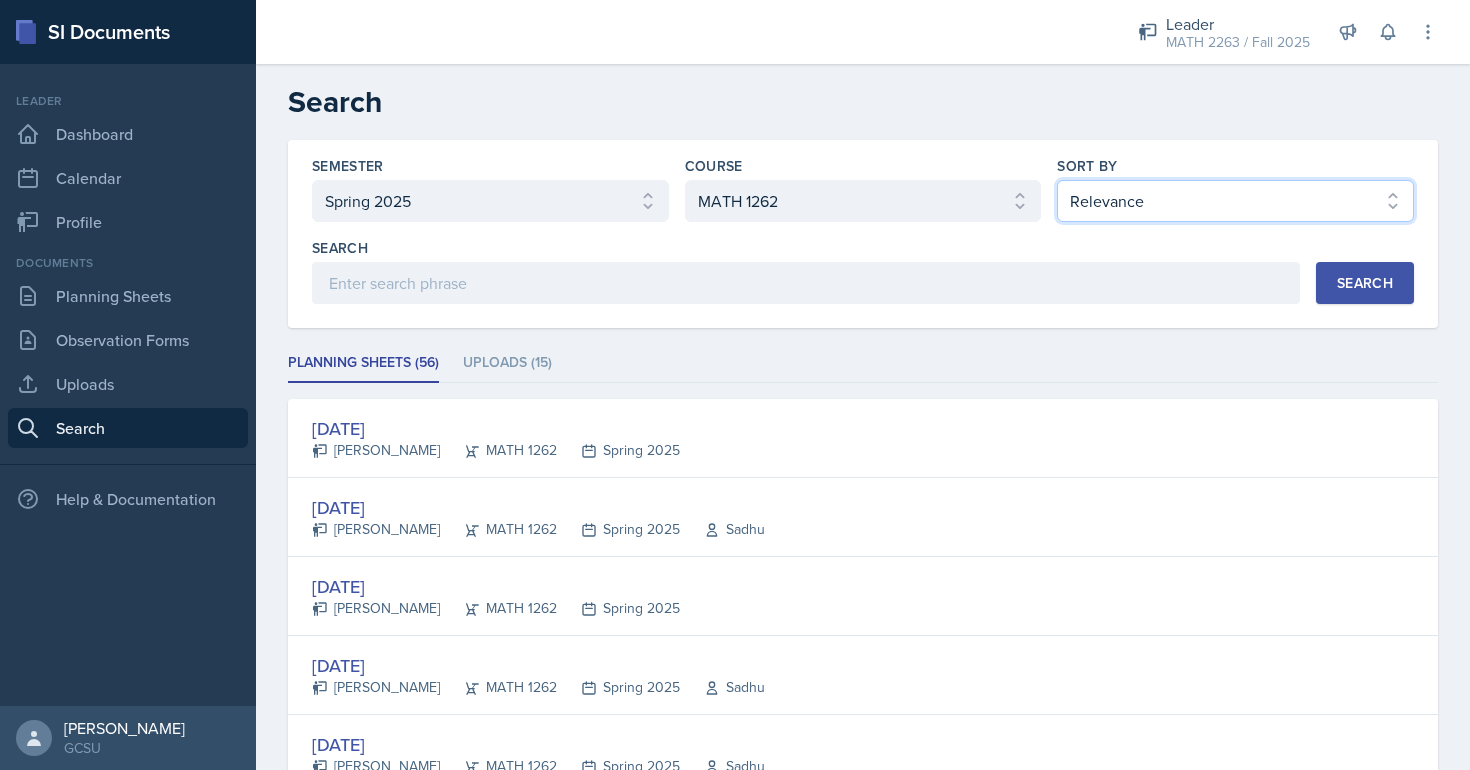 click on "Select sort by   Relevance Document Date (Asc) Document Date (Desc)" at bounding box center (1235, 201) 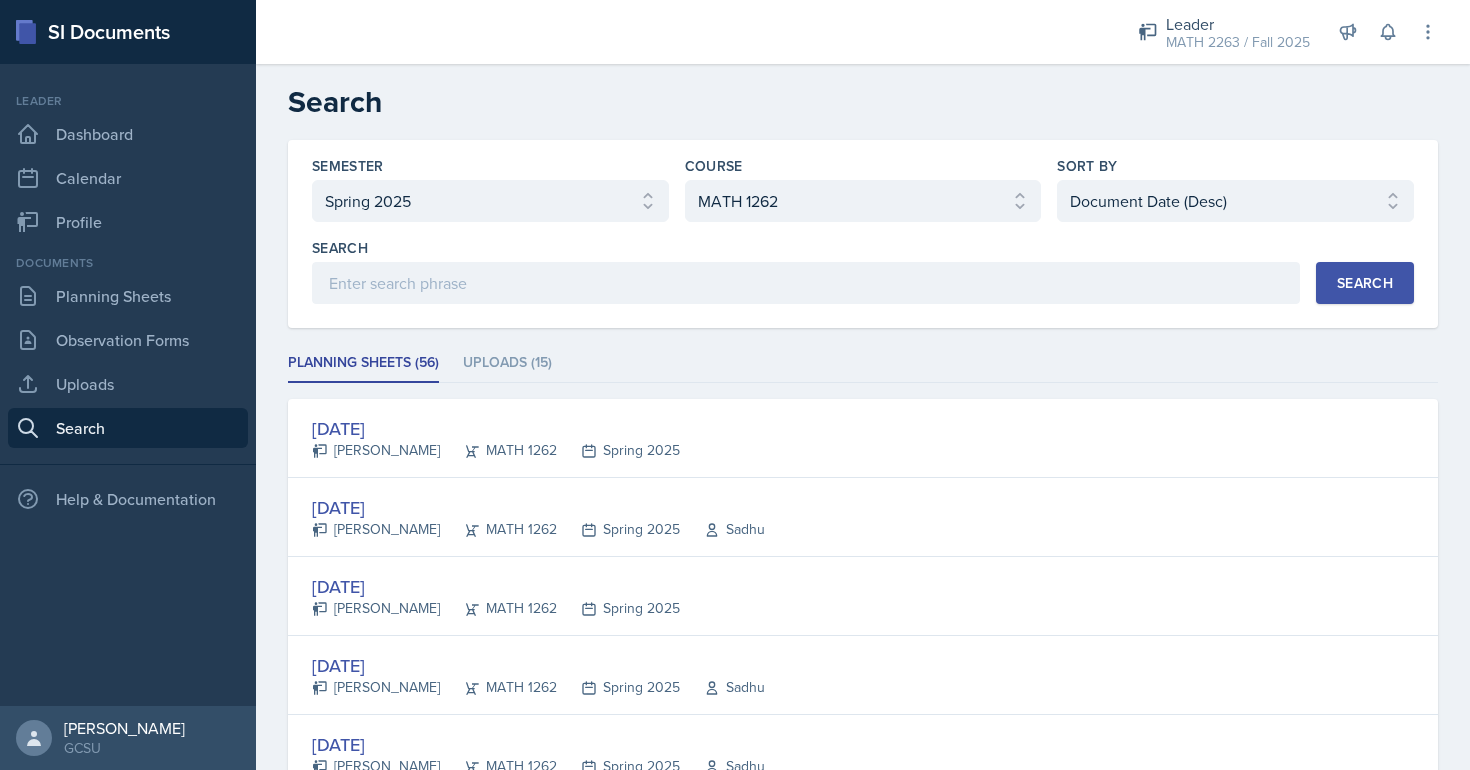 click on "Search" at bounding box center [1365, 283] 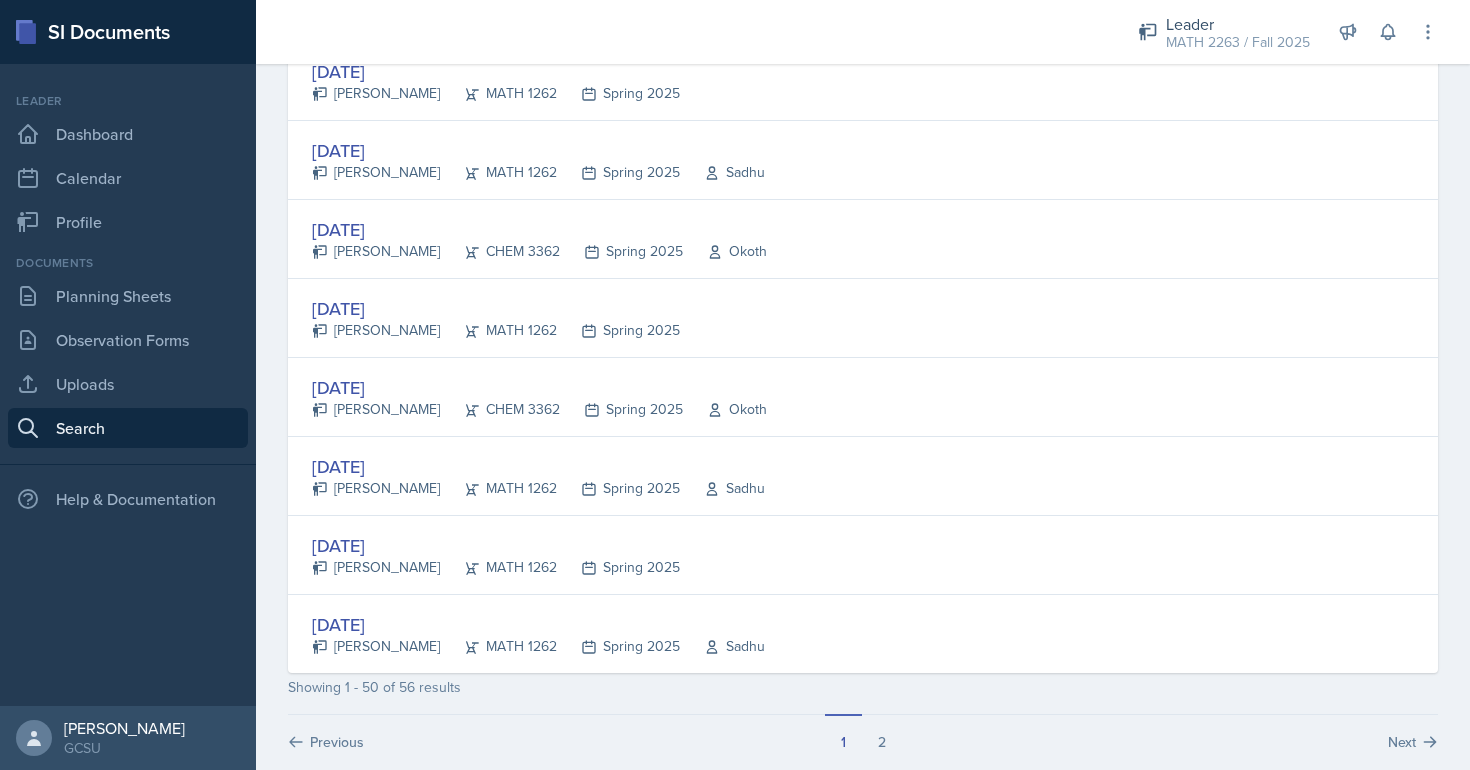 scroll, scrollTop: 3705, scrollLeft: 0, axis: vertical 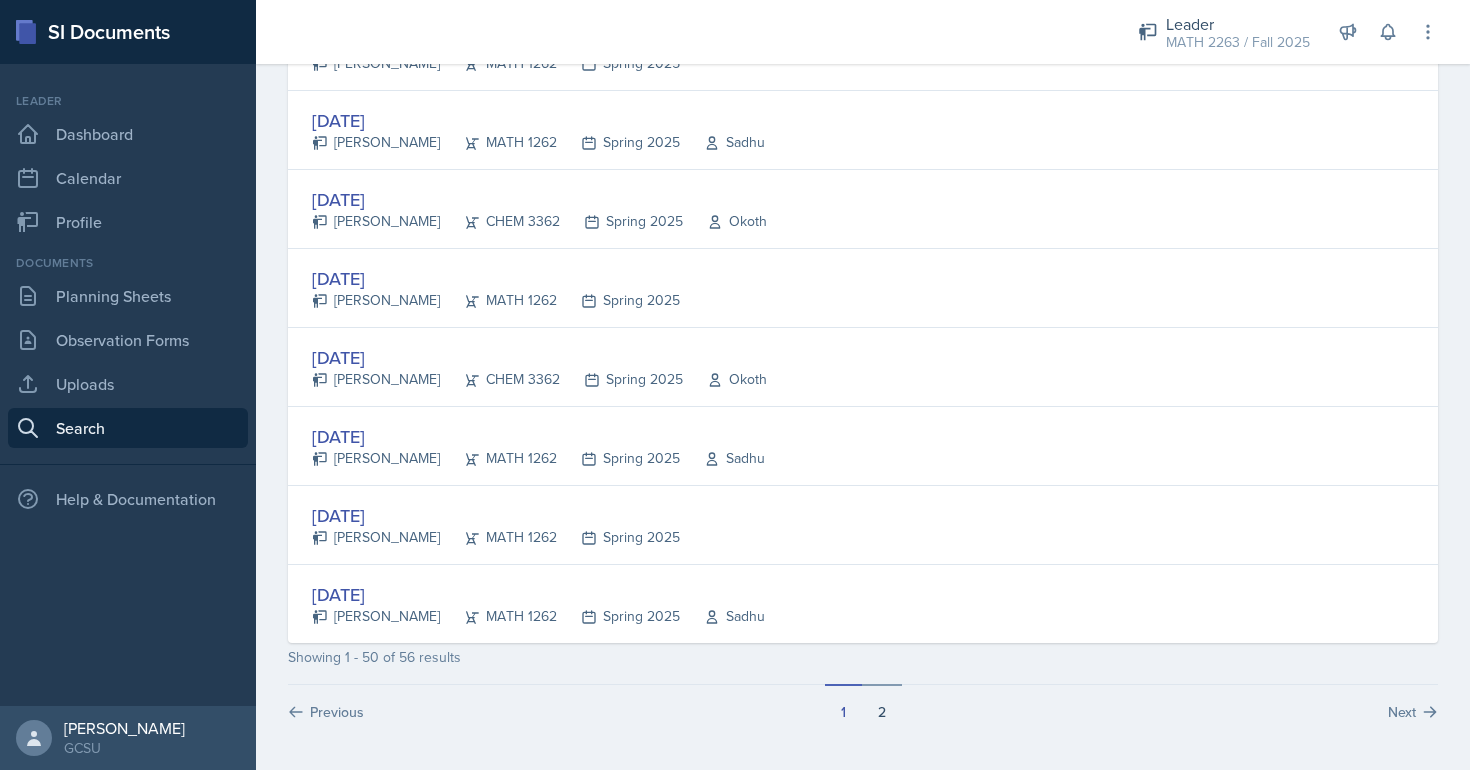 click on "2" at bounding box center [882, 703] 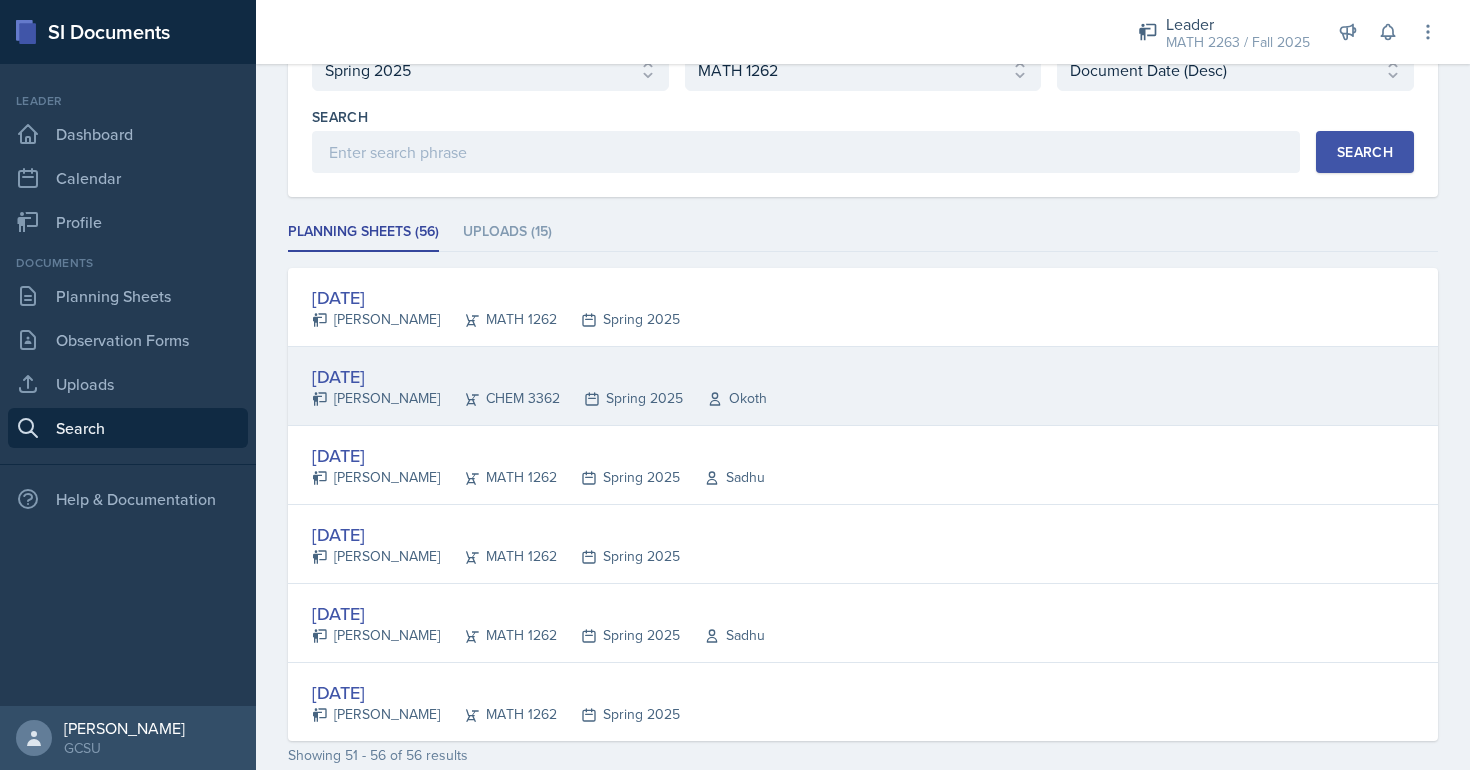 scroll, scrollTop: 229, scrollLeft: 0, axis: vertical 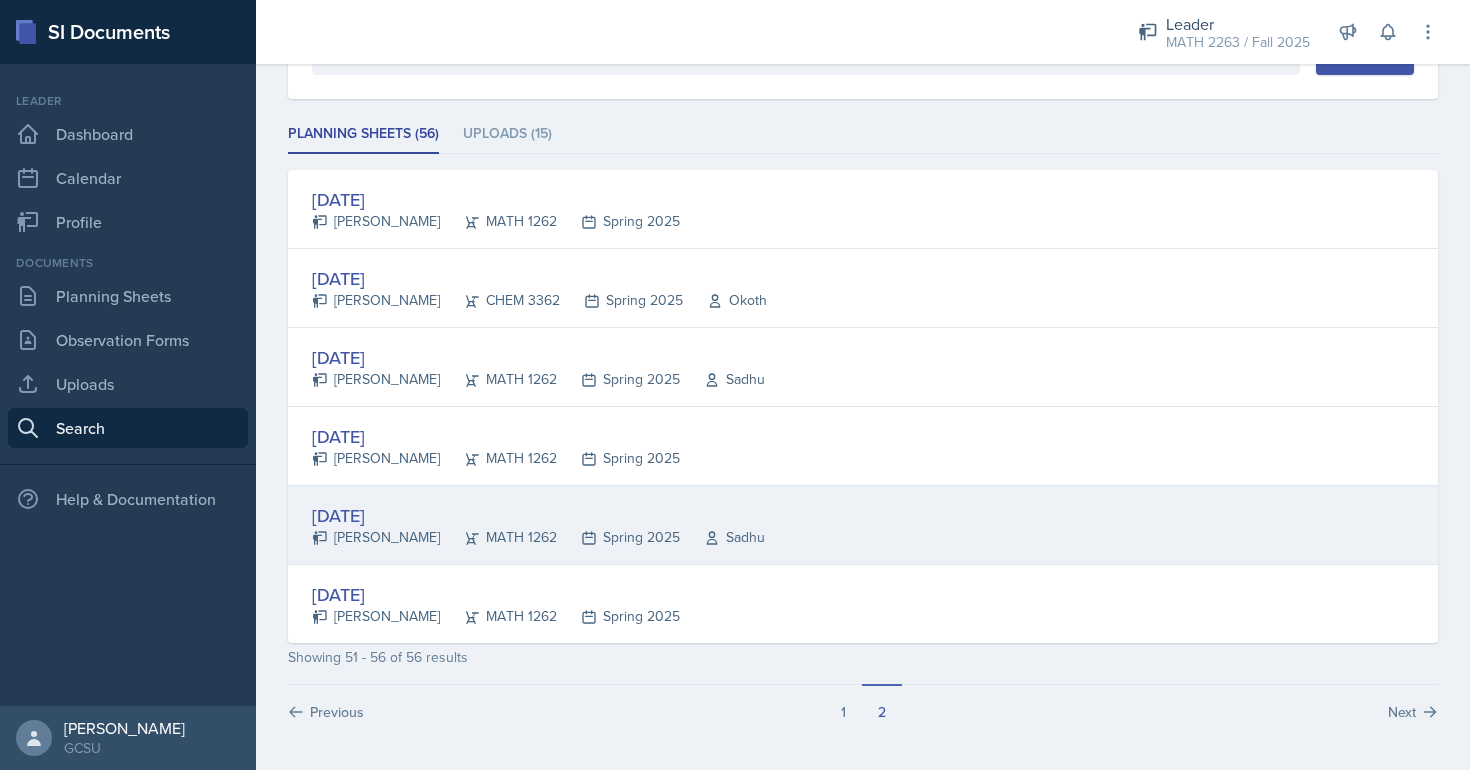 click on "[DATE]" at bounding box center (538, 515) 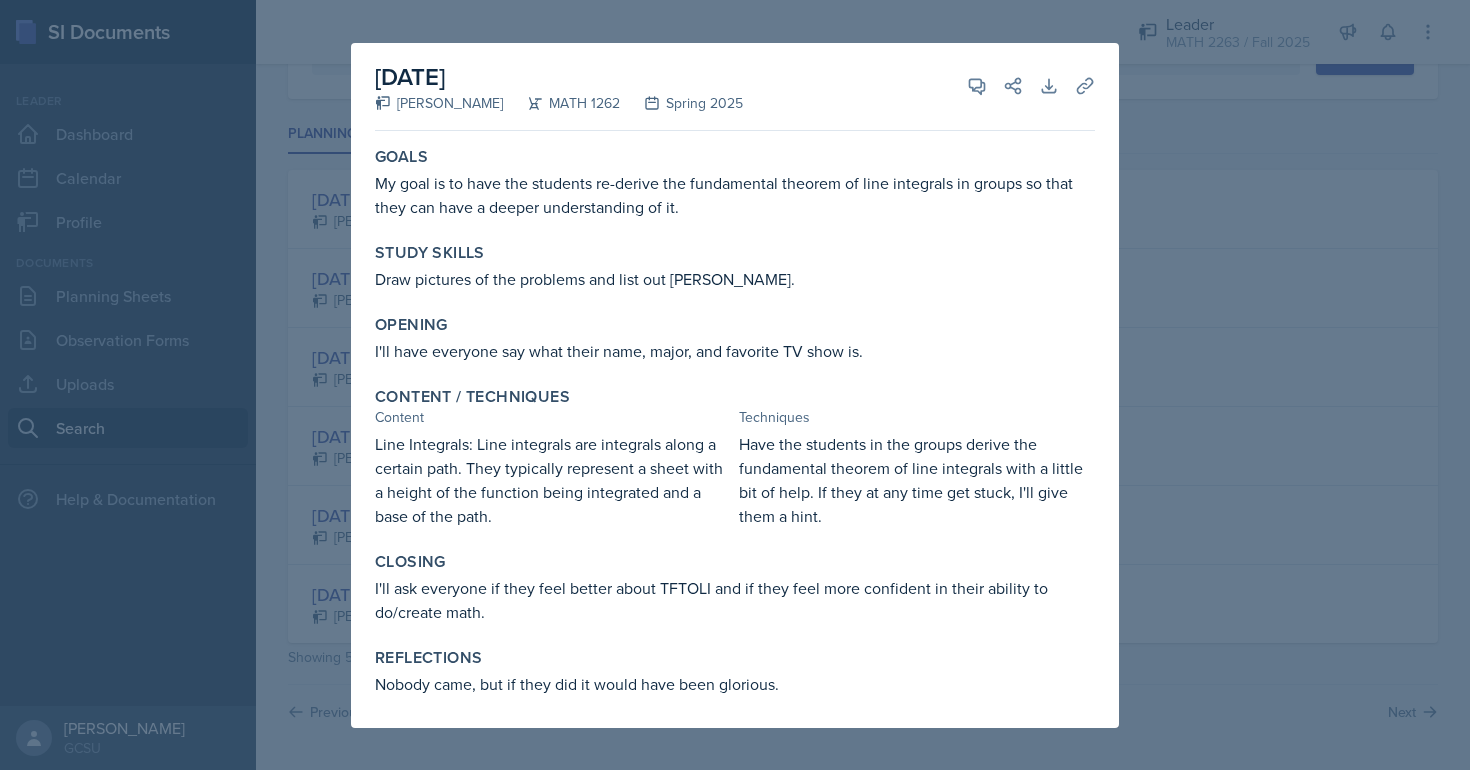 click at bounding box center [735, 385] 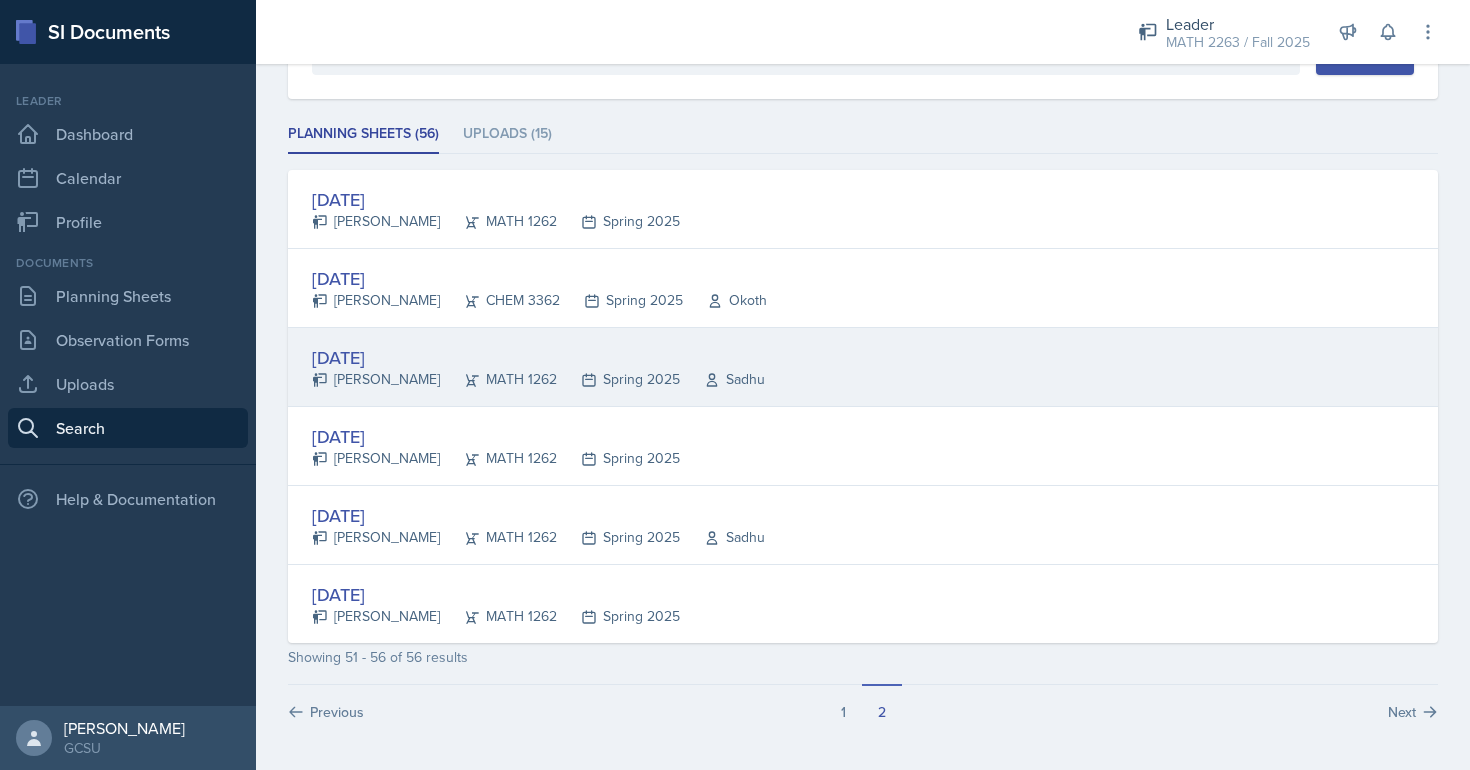click on "[PERSON_NAME]" at bounding box center [376, 379] 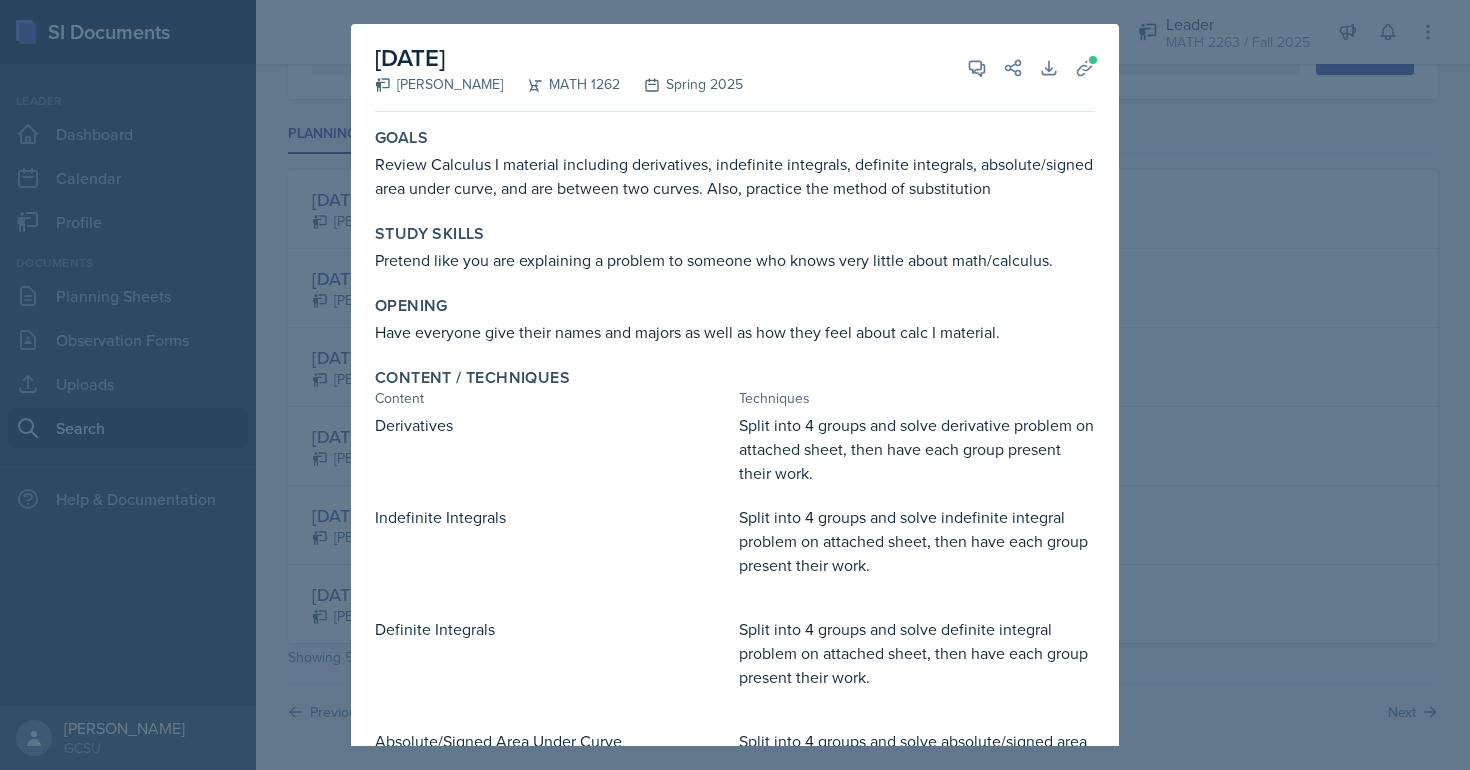 click at bounding box center [735, 385] 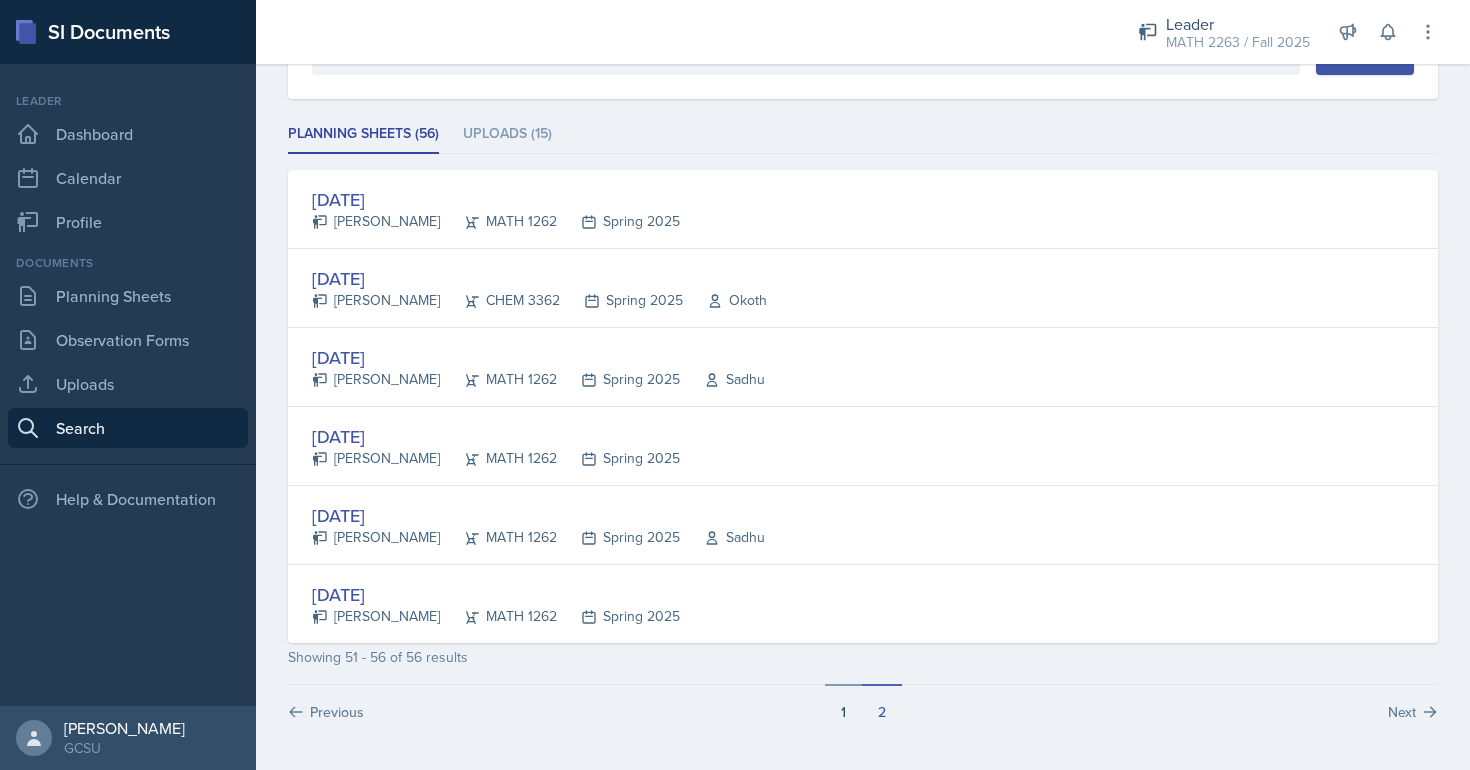 click on "1" at bounding box center (843, 703) 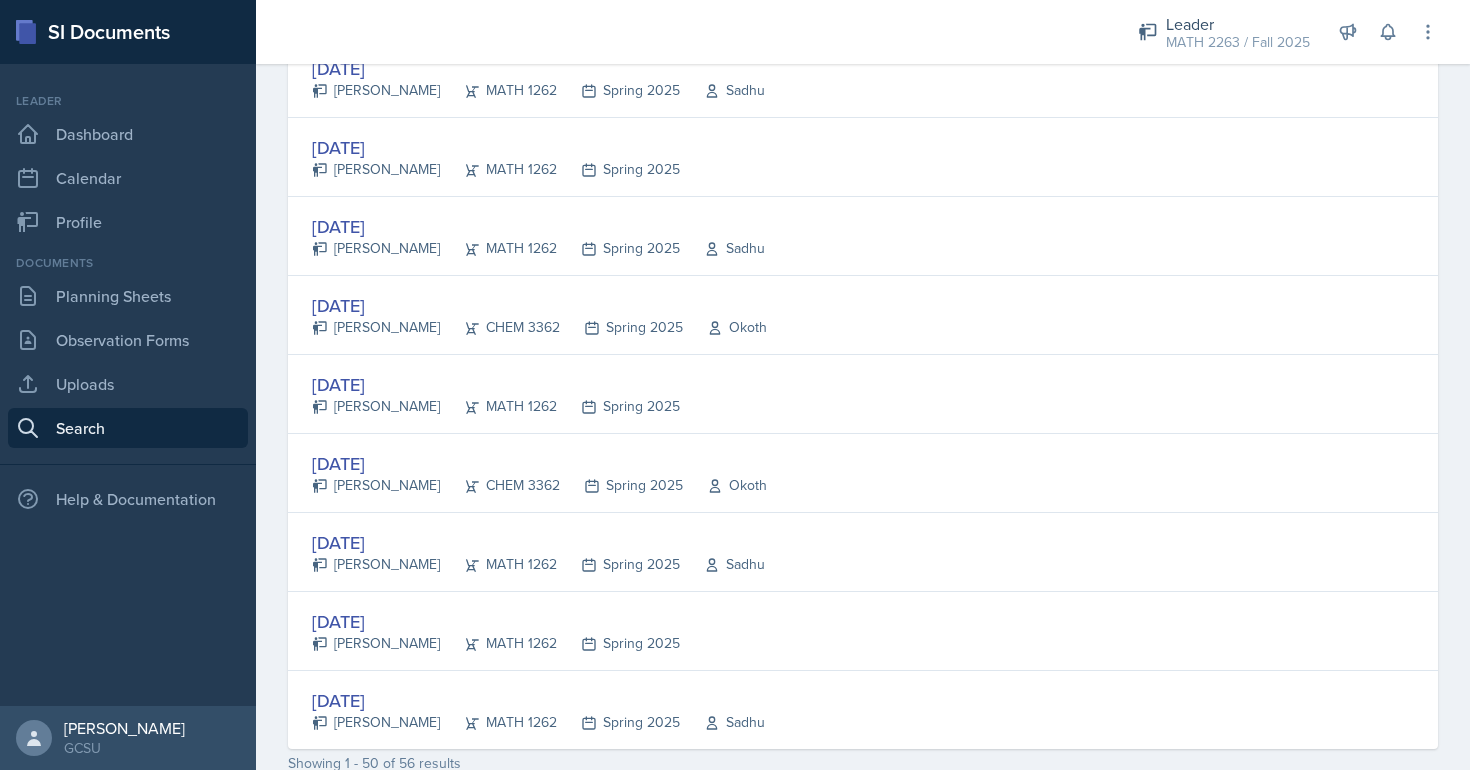 scroll, scrollTop: 3705, scrollLeft: 0, axis: vertical 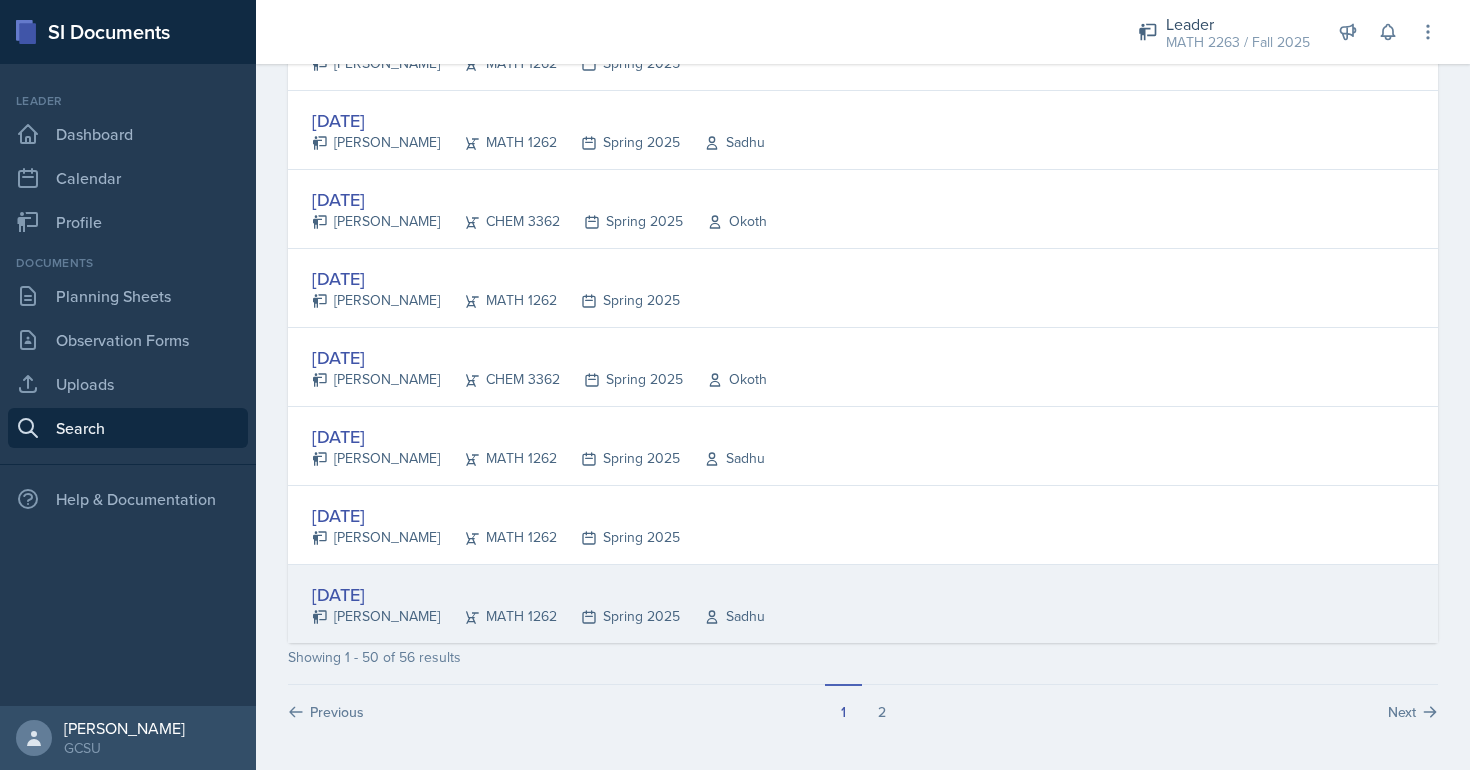 click on "[DATE]" at bounding box center (538, 594) 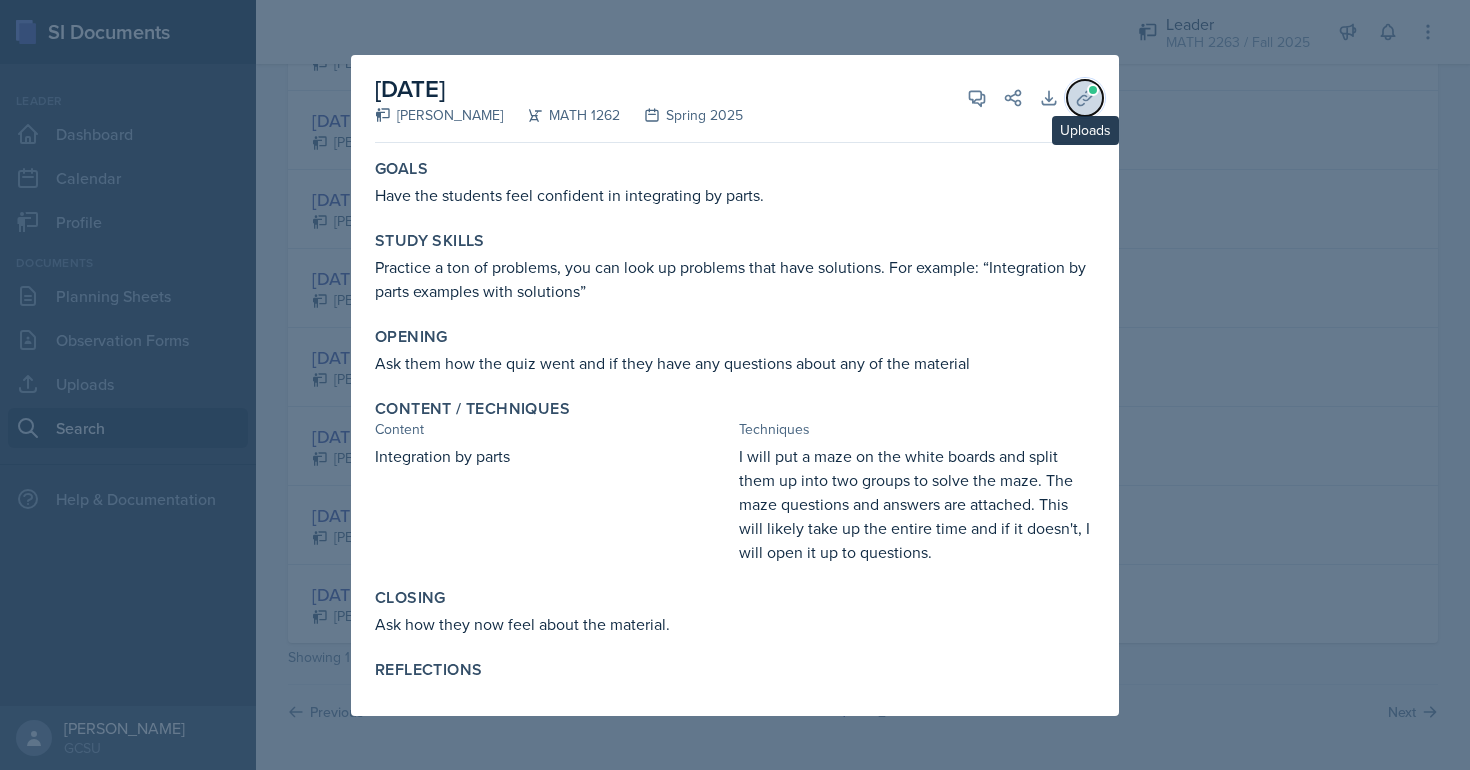 click 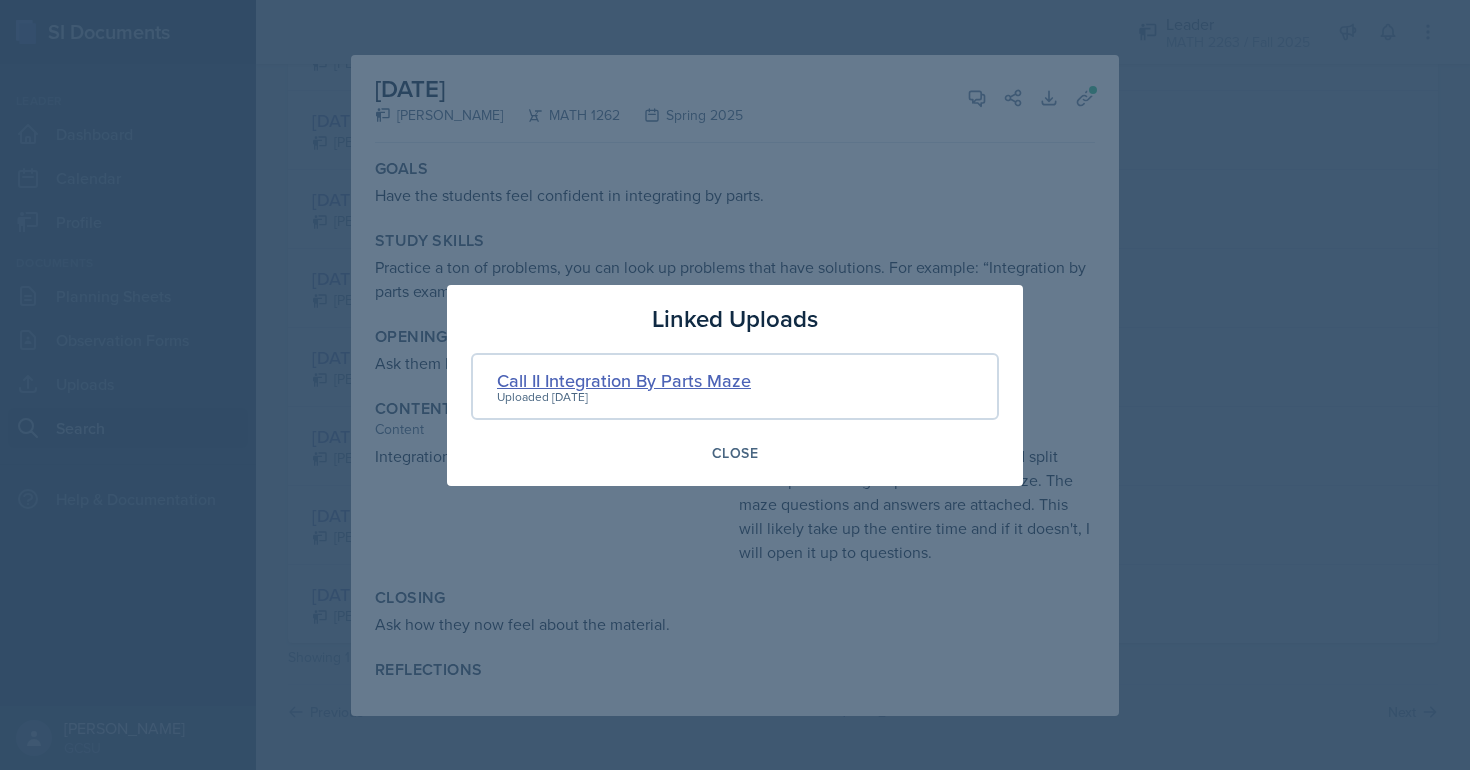 click on "Call II Integration By Parts Maze" at bounding box center [624, 380] 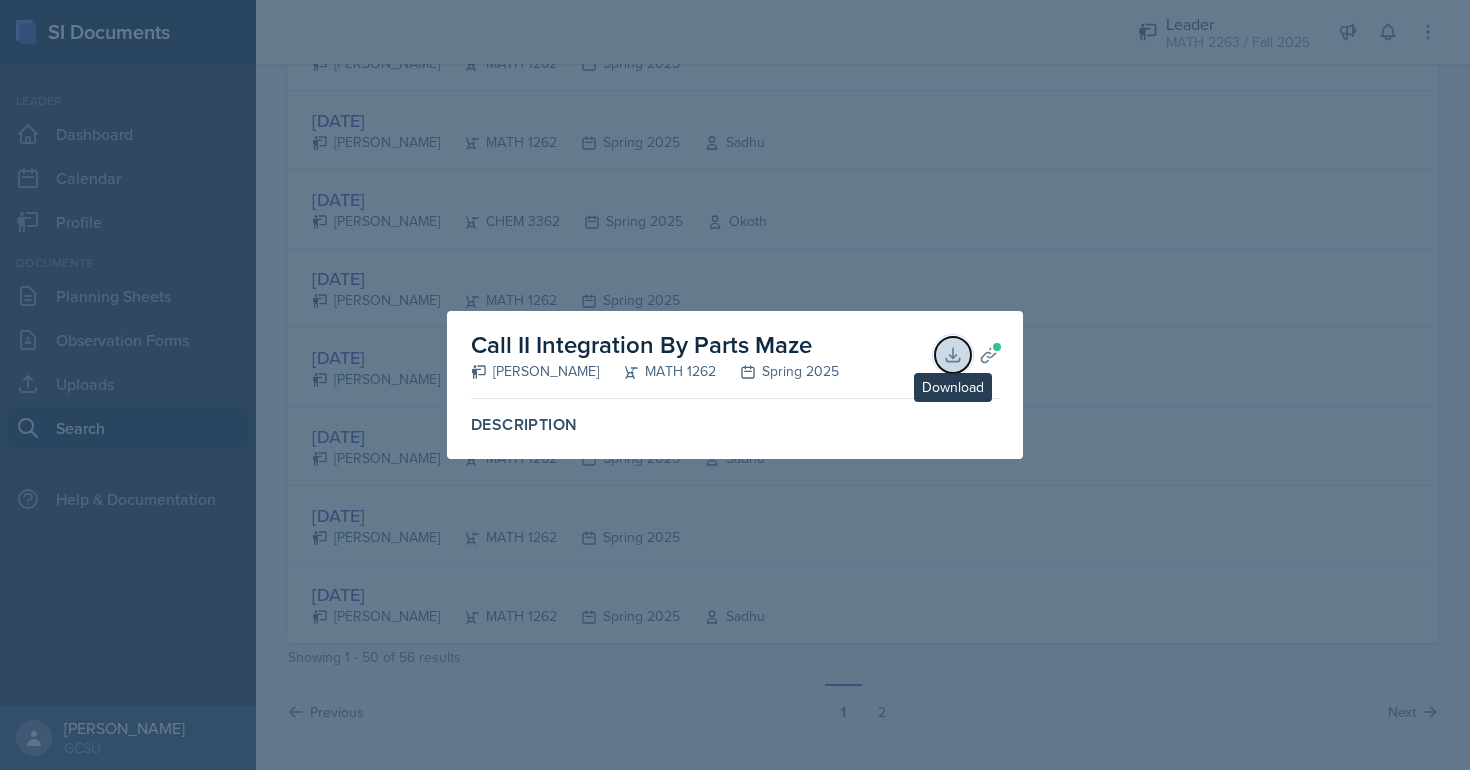 click 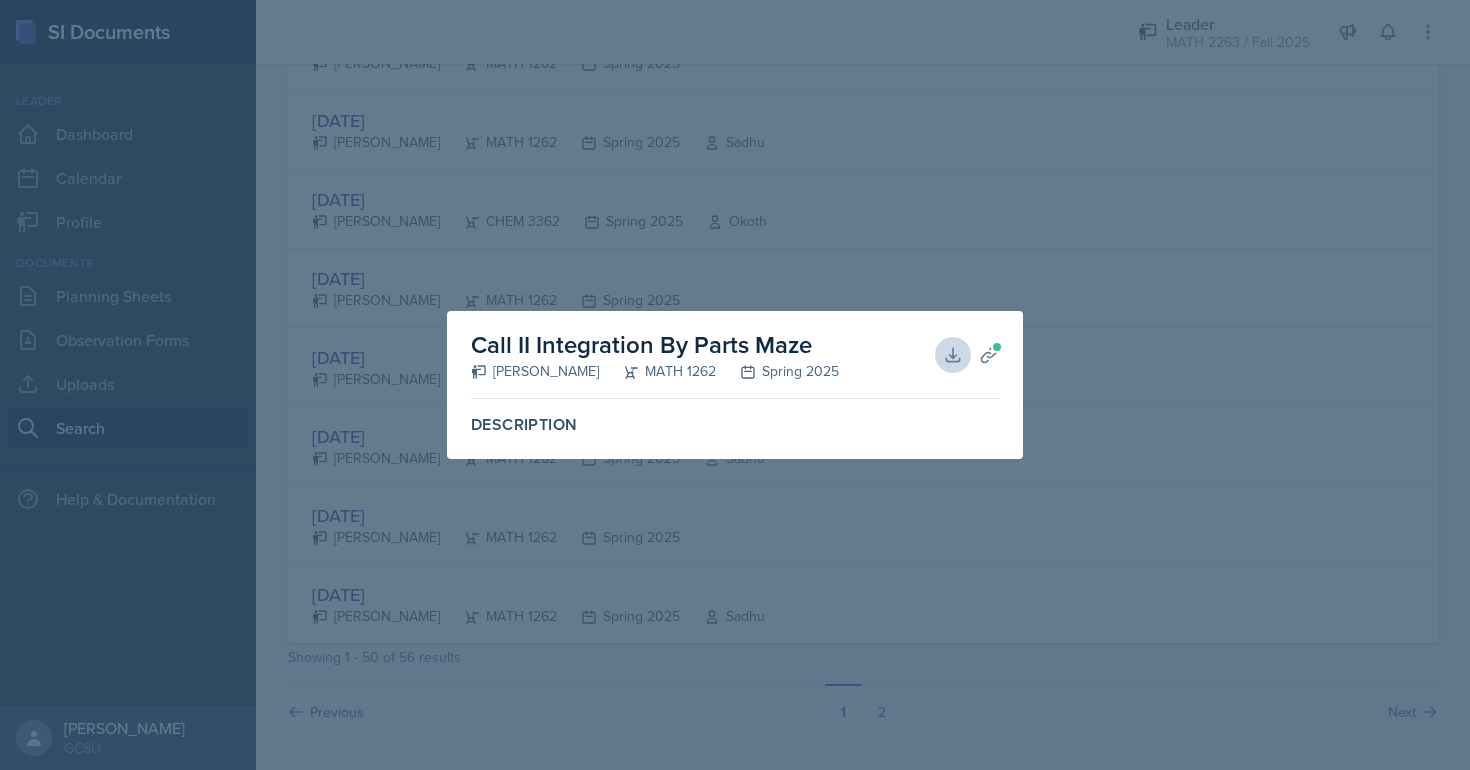 click at bounding box center [735, 385] 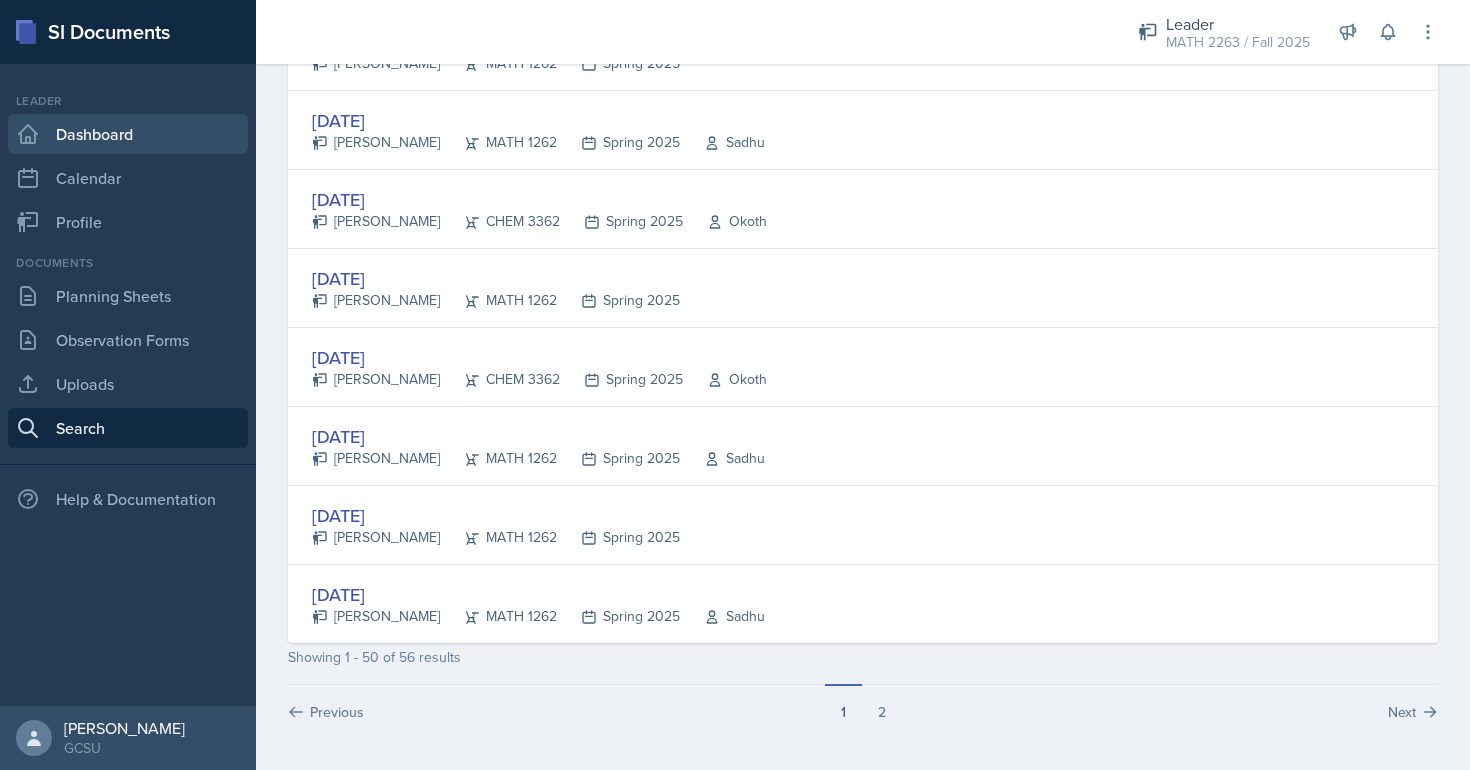 click on "Dashboard" at bounding box center [128, 134] 